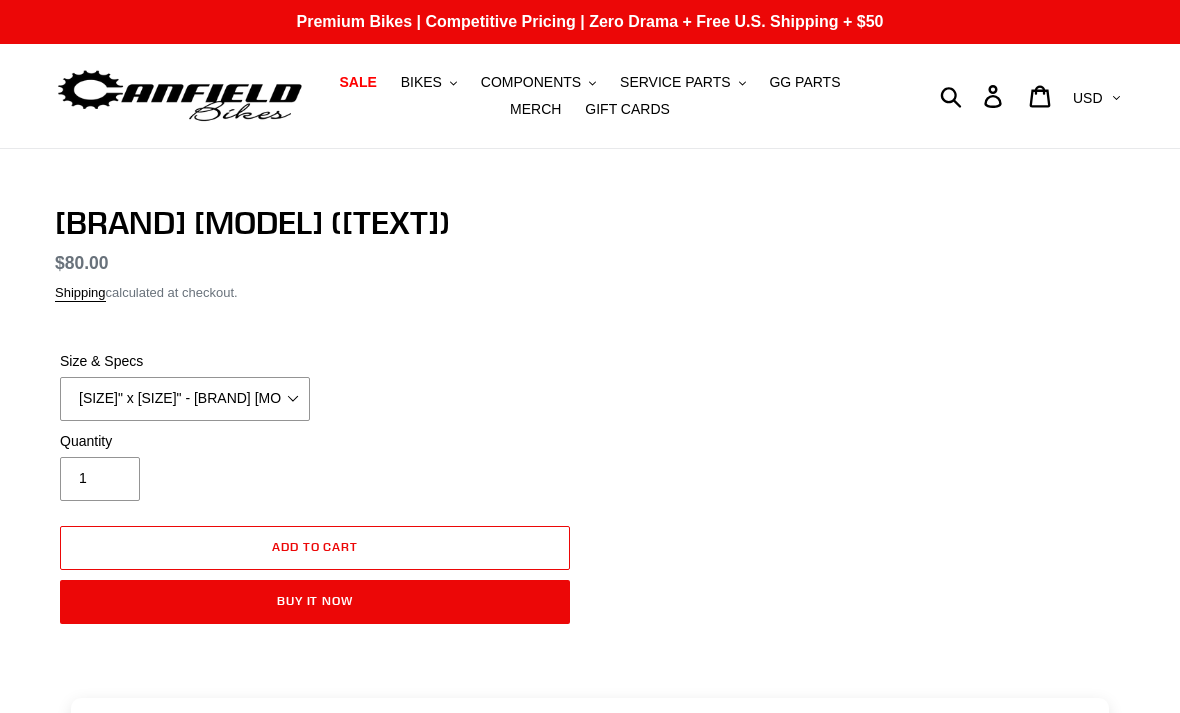 scroll, scrollTop: 0, scrollLeft: 0, axis: both 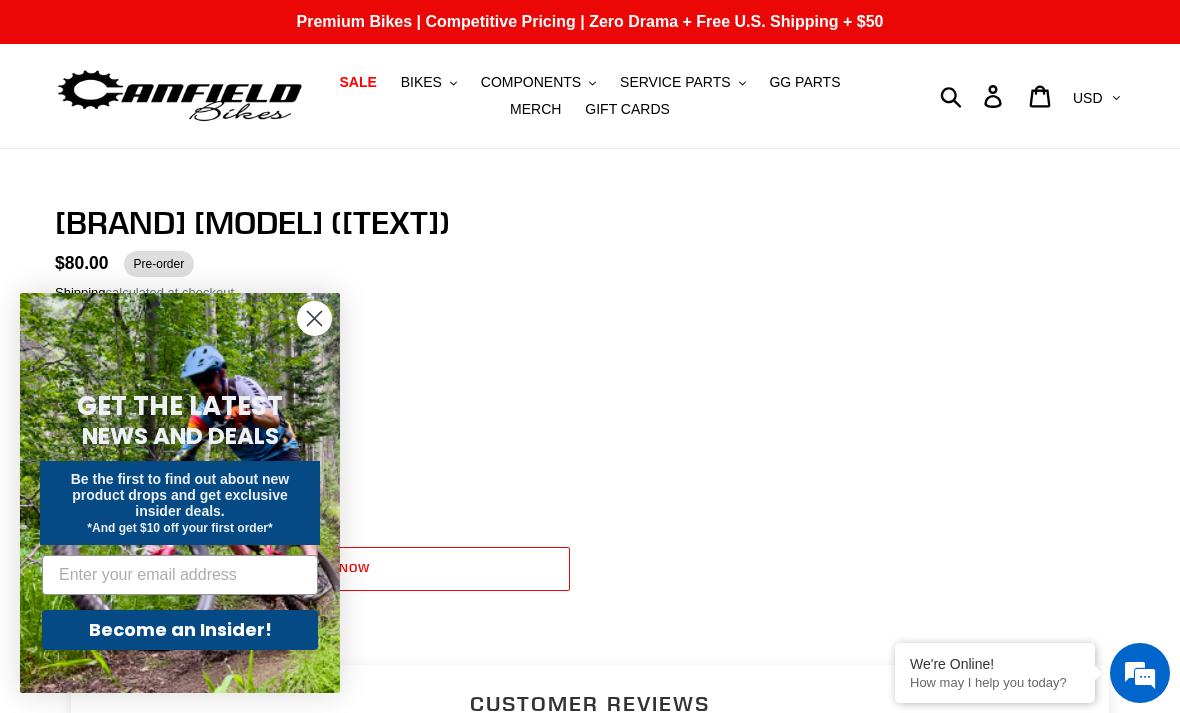 click 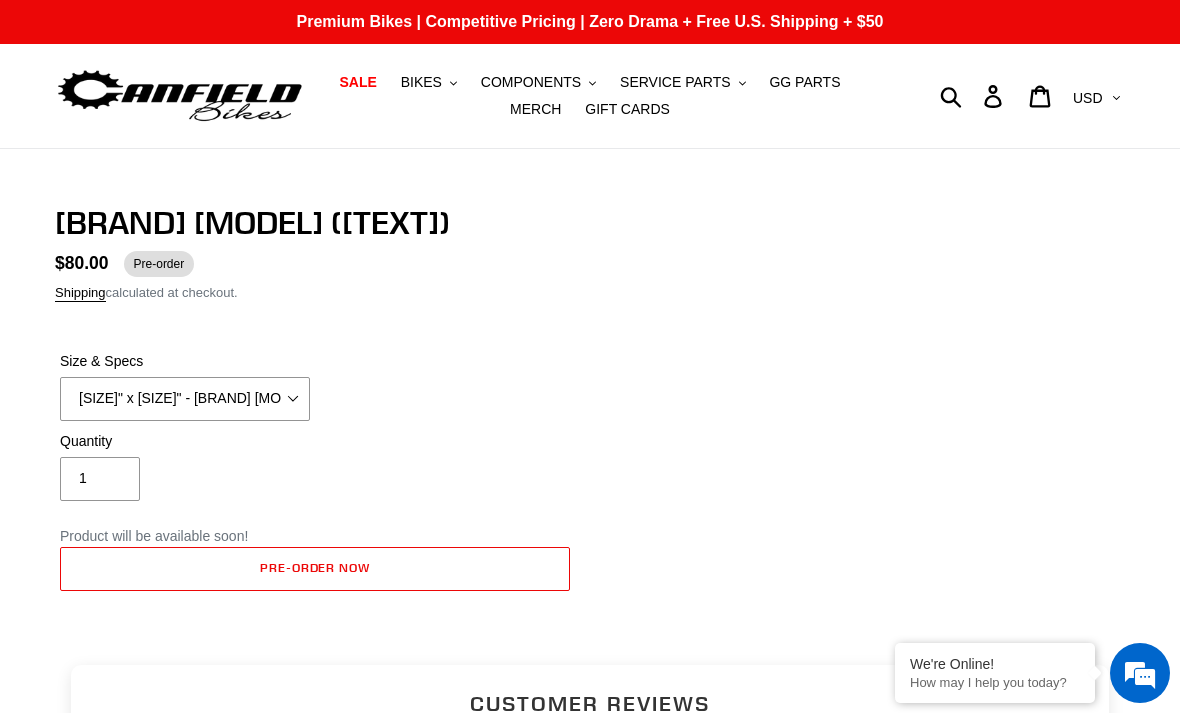 click on "SALE" at bounding box center [357, 82] 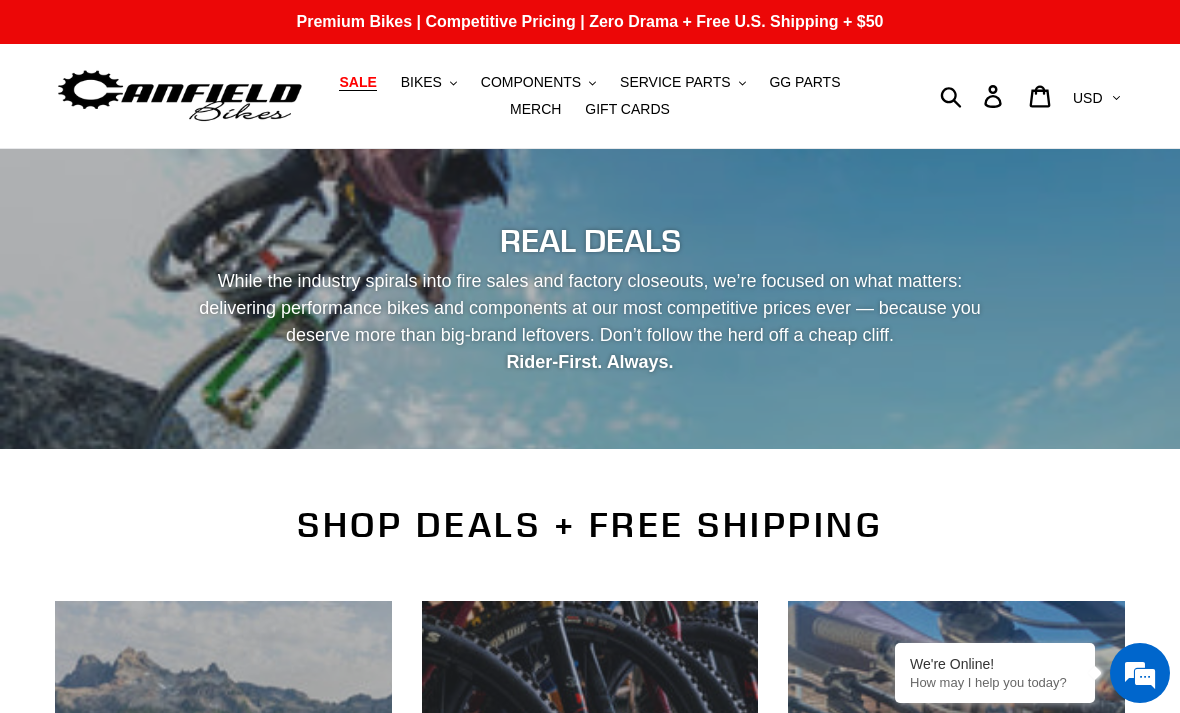 scroll, scrollTop: 37, scrollLeft: 0, axis: vertical 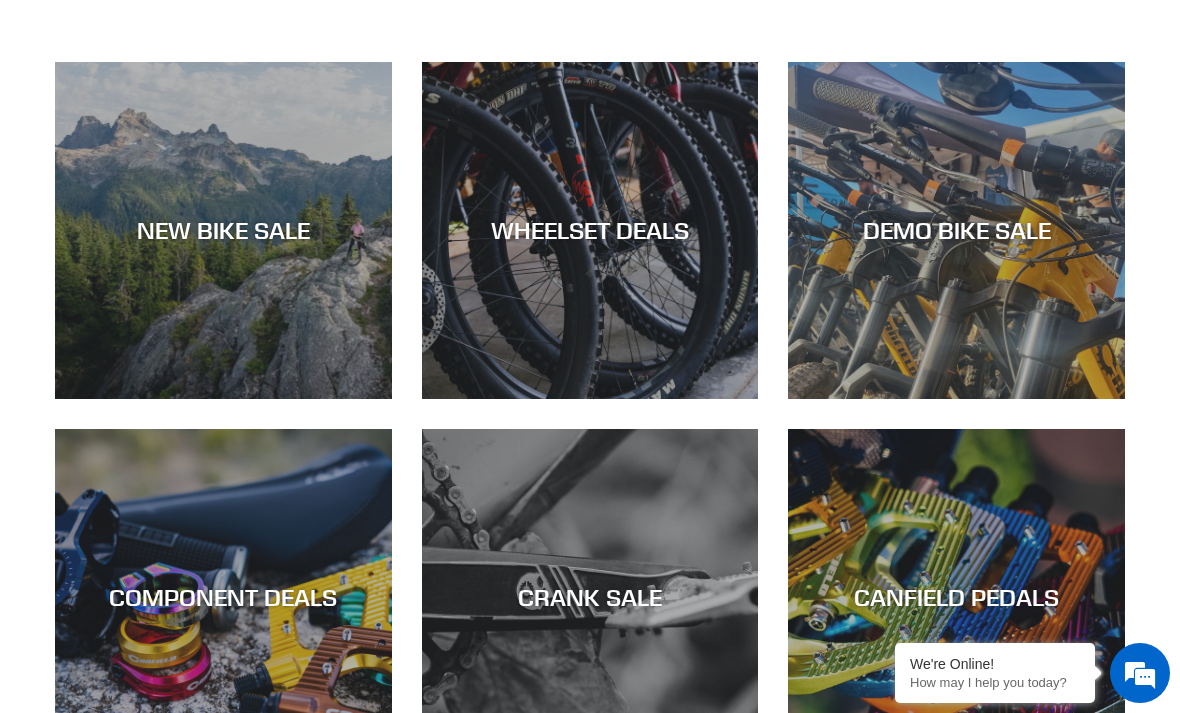 click on "WHEELSET DEALS" at bounding box center (590, 399) 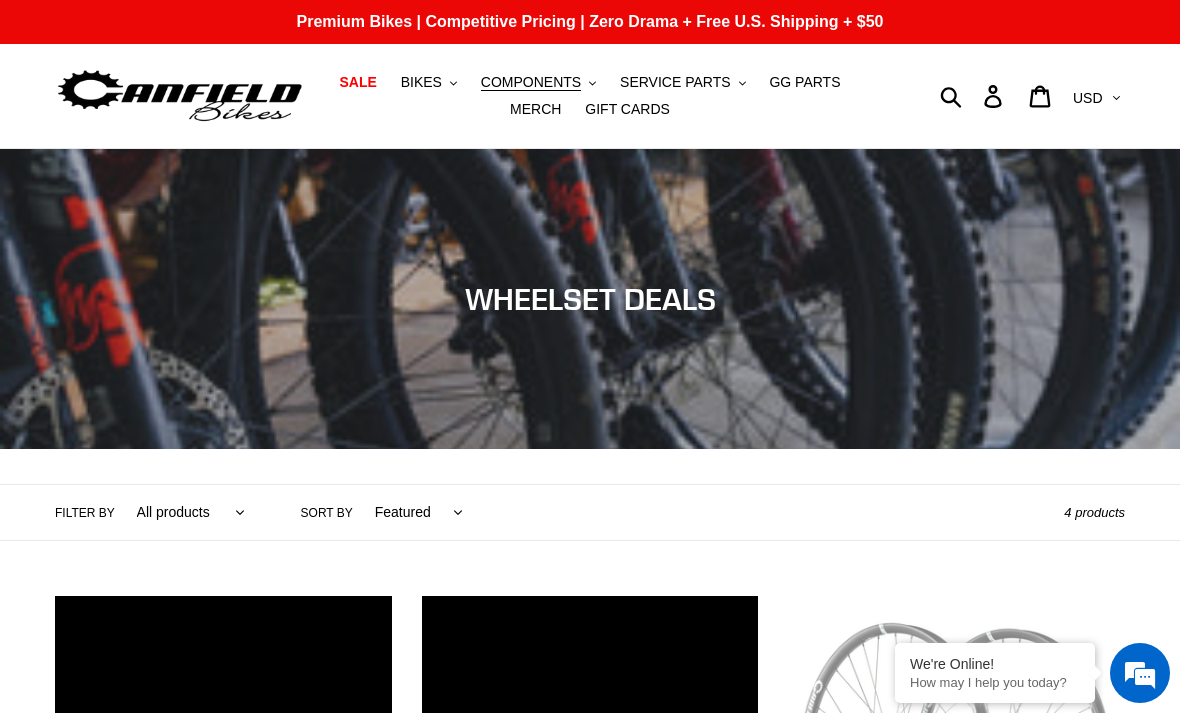 scroll, scrollTop: 0, scrollLeft: 0, axis: both 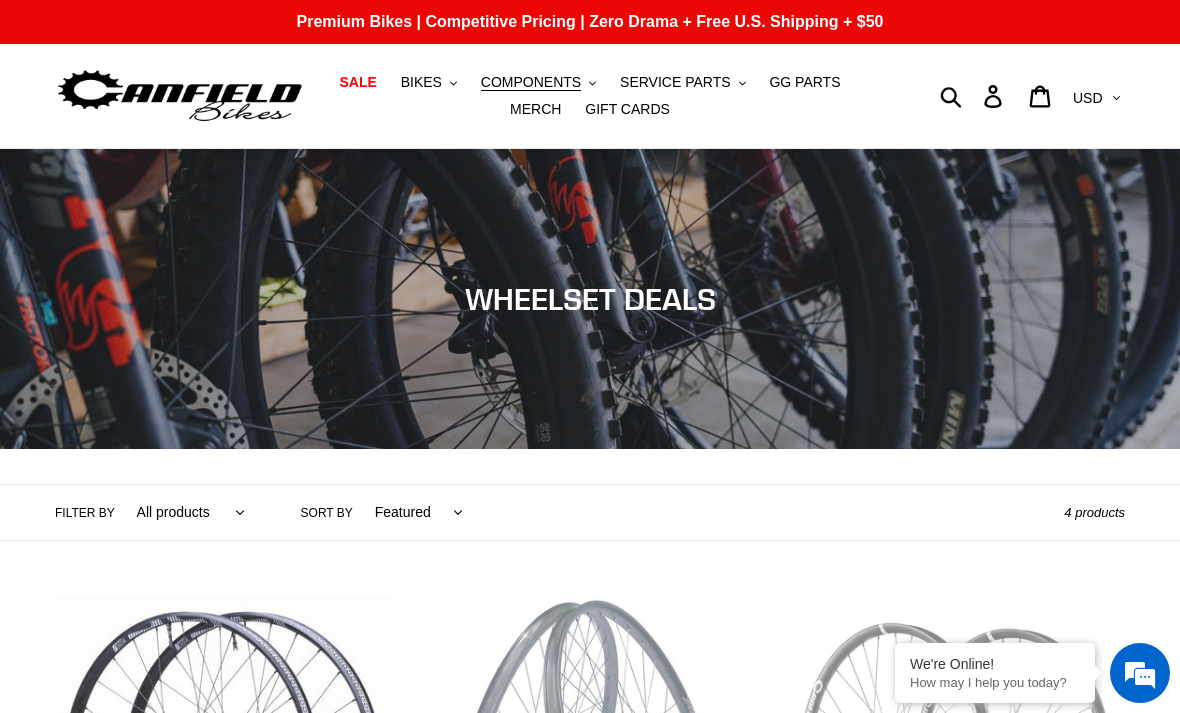 click 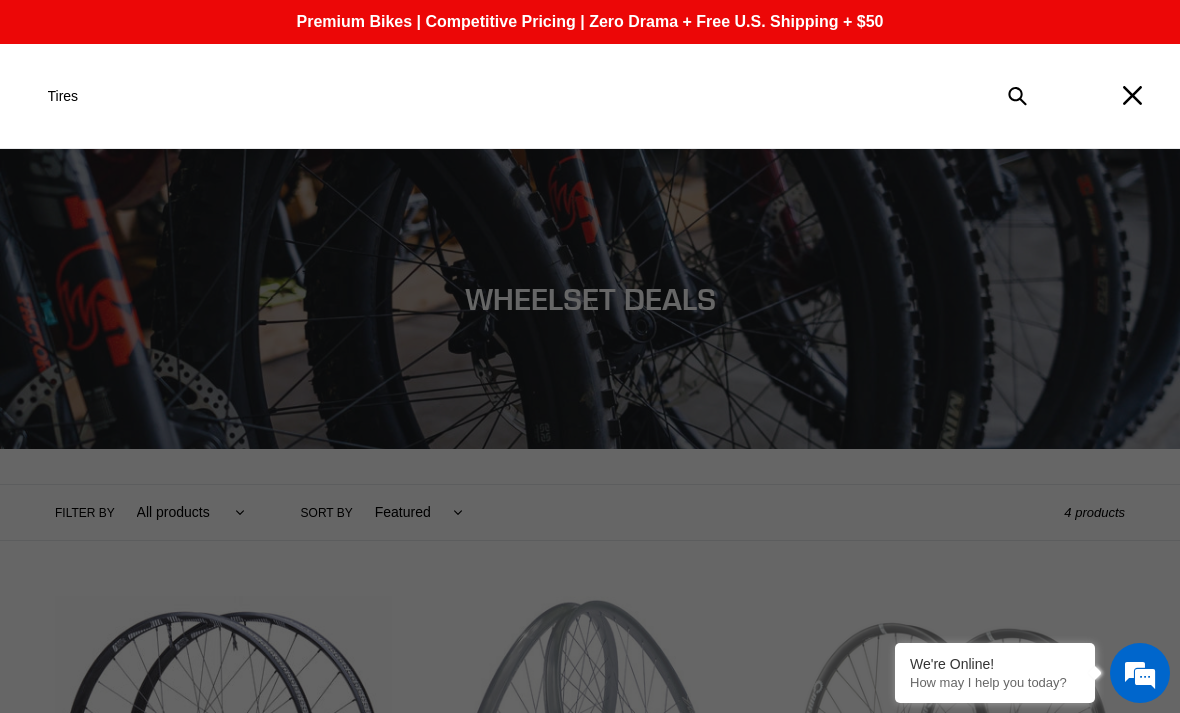 type on "Tires" 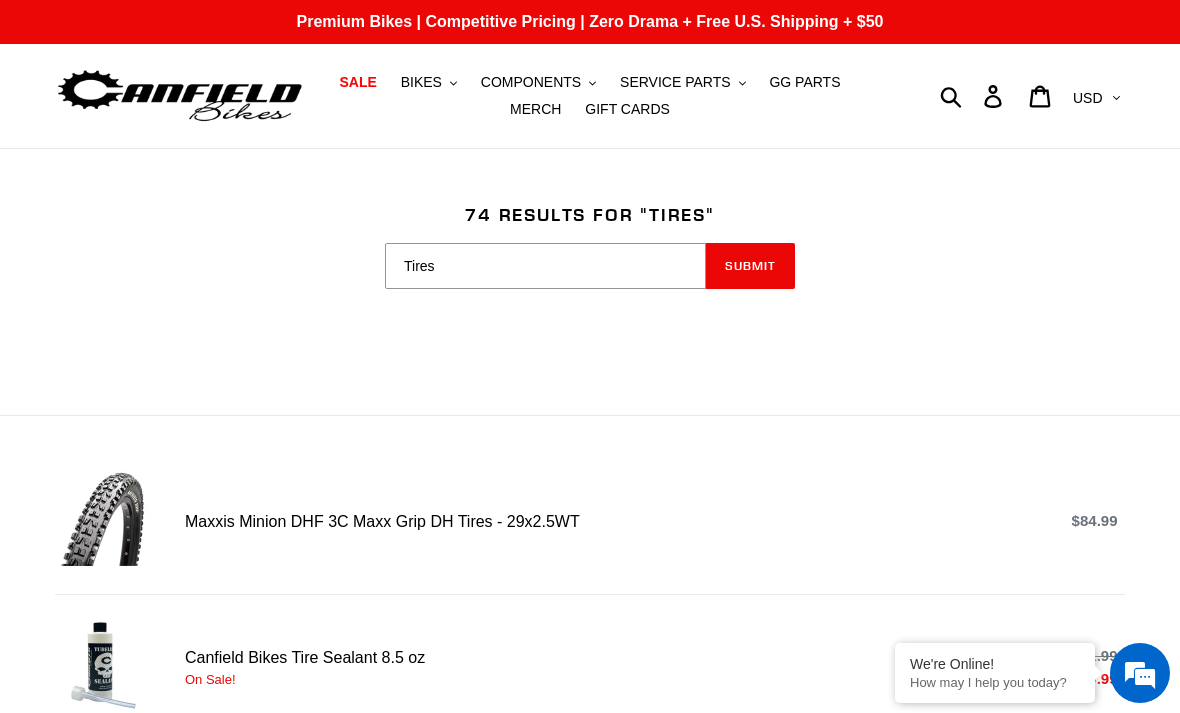 scroll, scrollTop: 0, scrollLeft: 0, axis: both 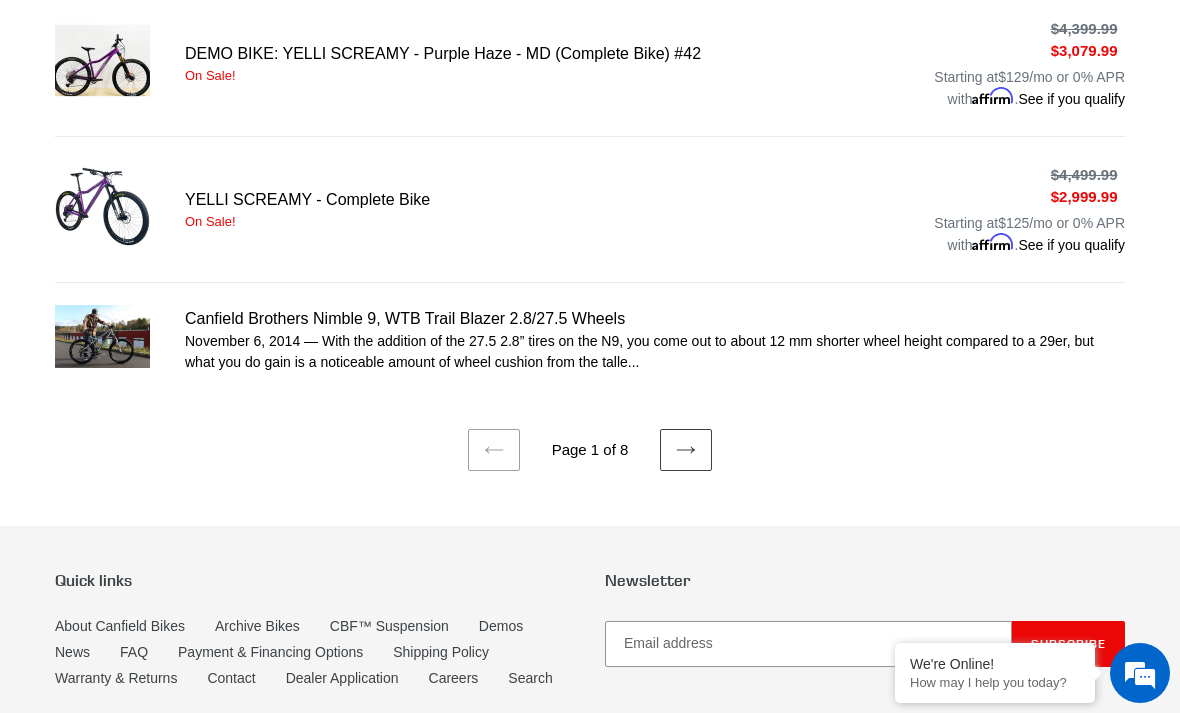 click 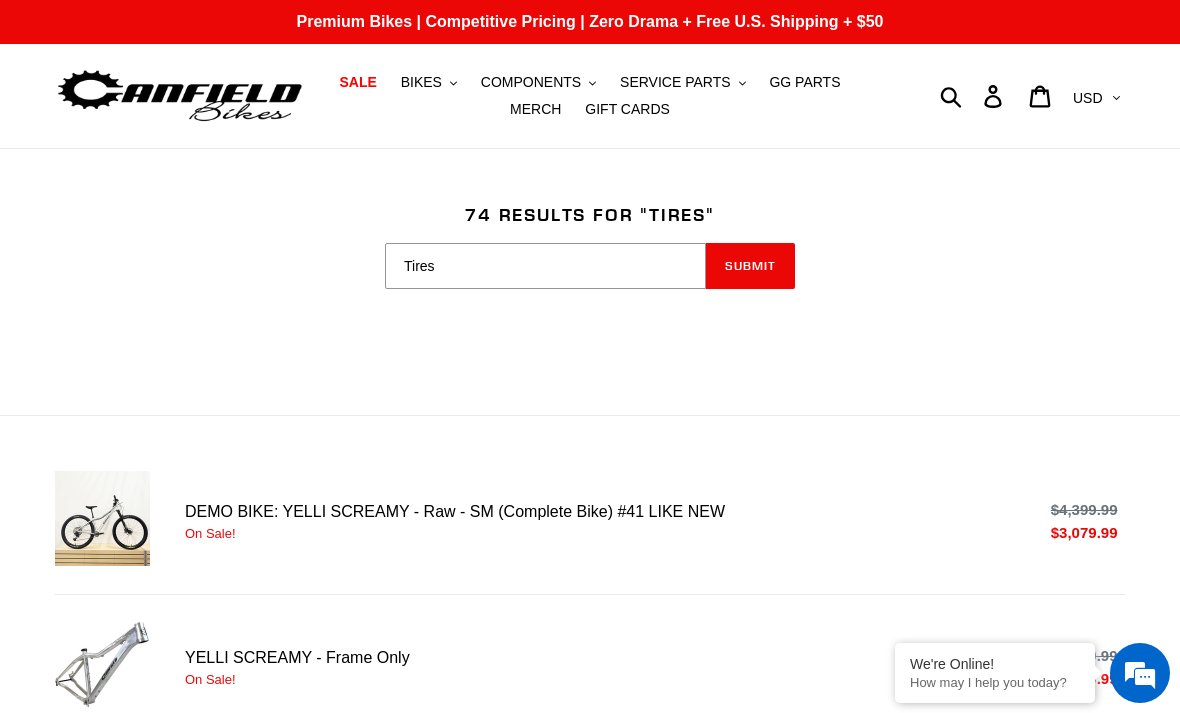 scroll, scrollTop: 0, scrollLeft: 0, axis: both 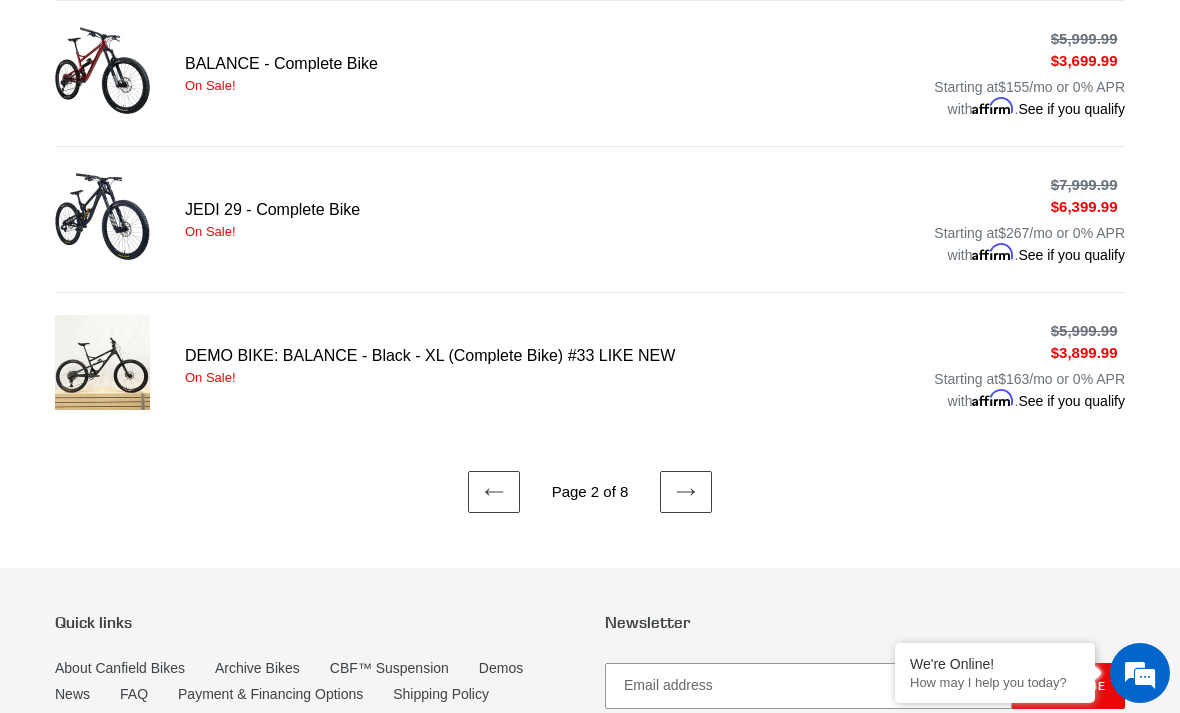 click 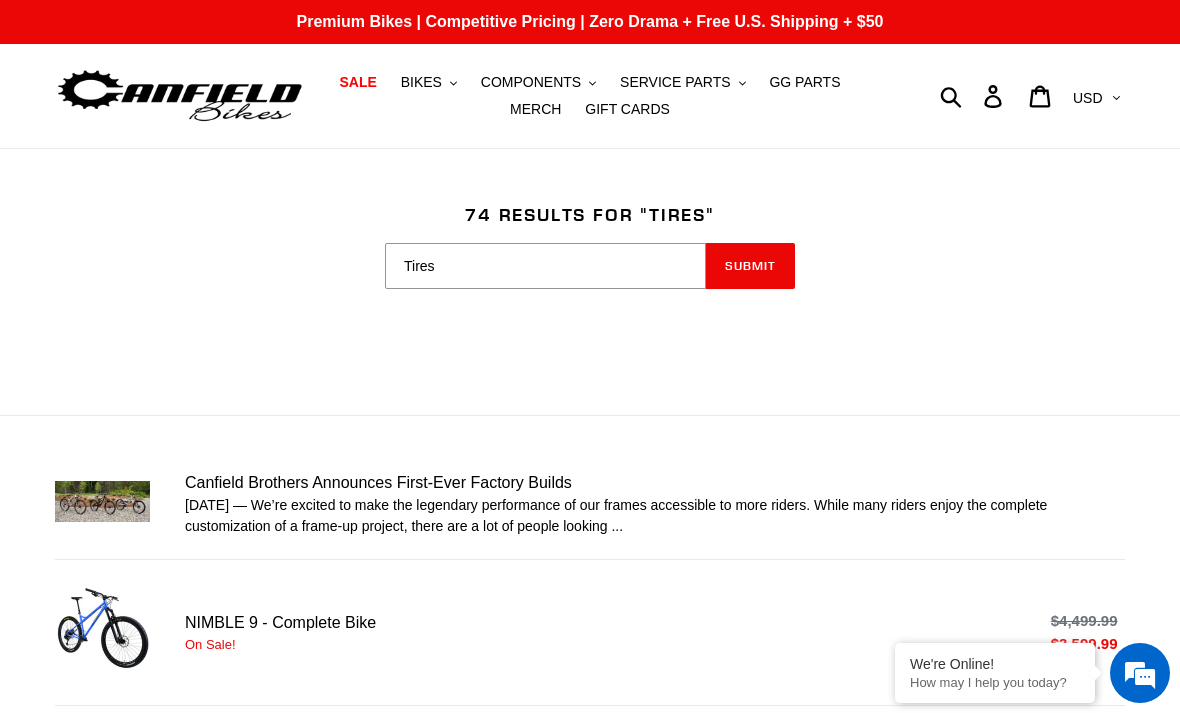 scroll, scrollTop: 0, scrollLeft: 0, axis: both 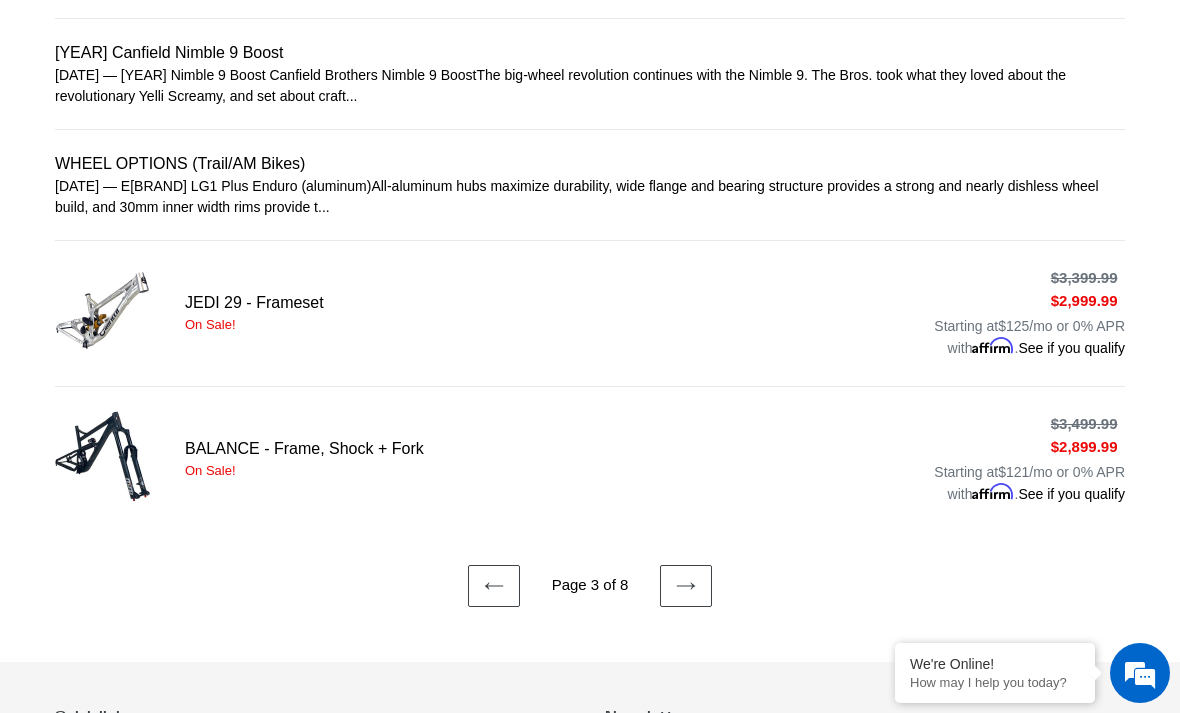click on "Next page" at bounding box center (686, 586) 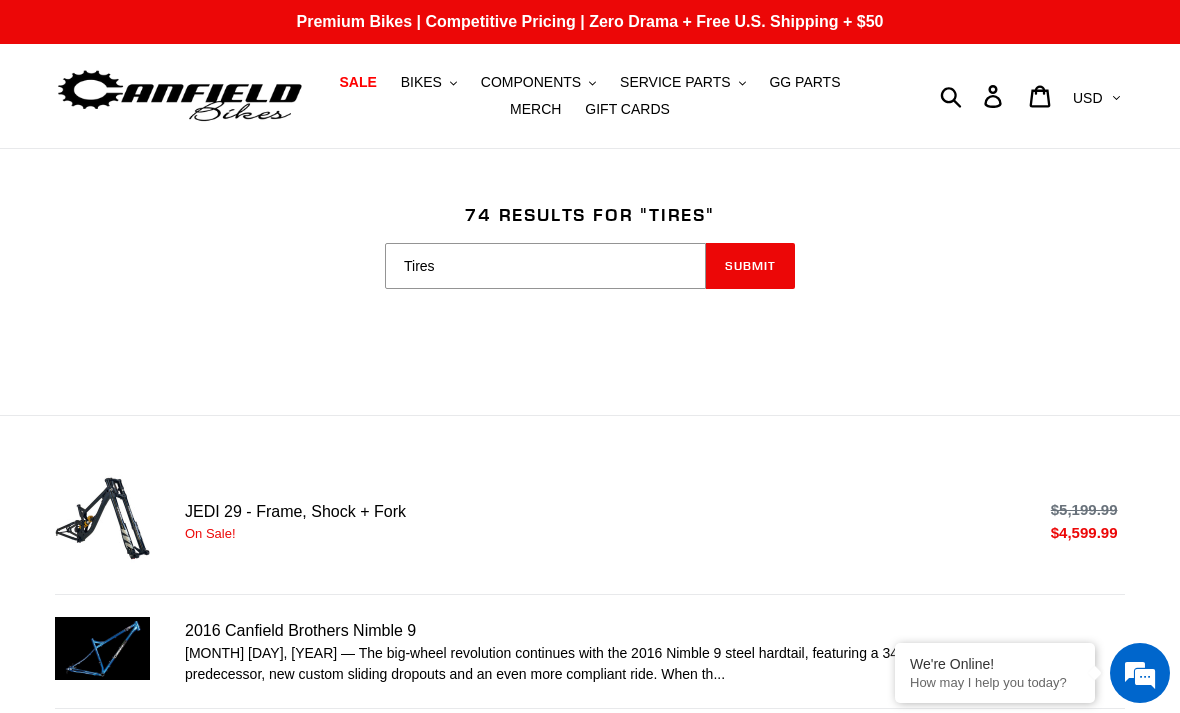 scroll, scrollTop: 0, scrollLeft: 0, axis: both 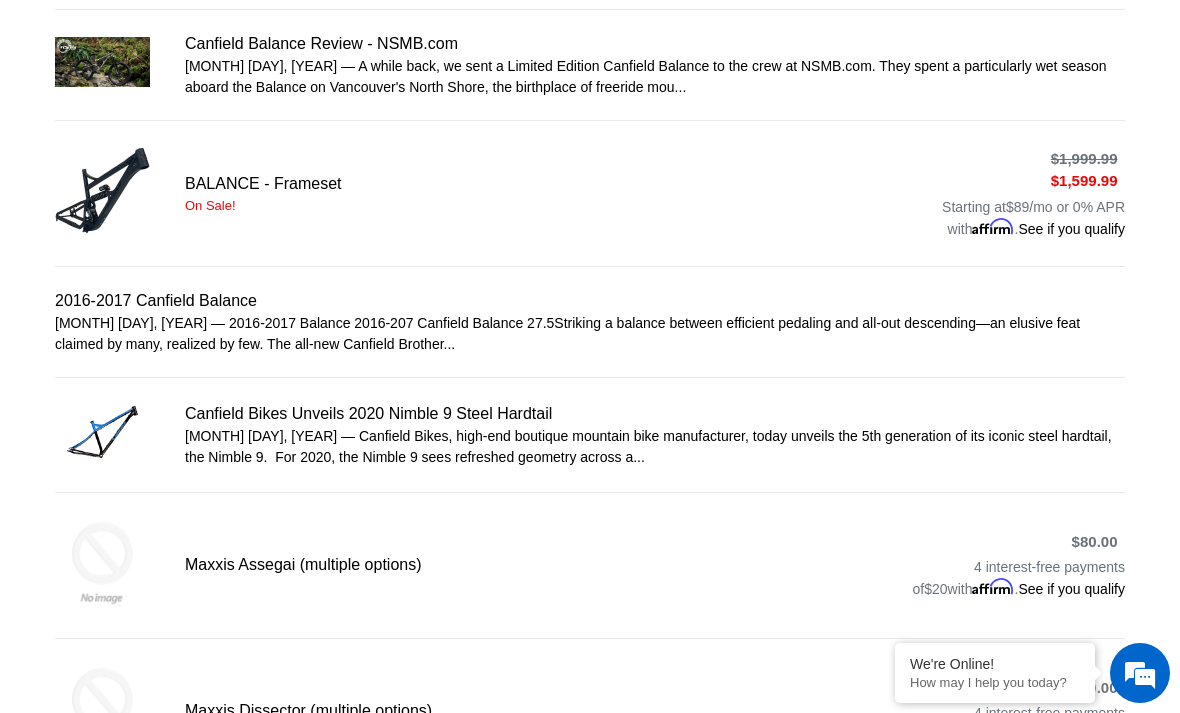 click on "BALANCE - Frameset" at bounding box center [590, 193] 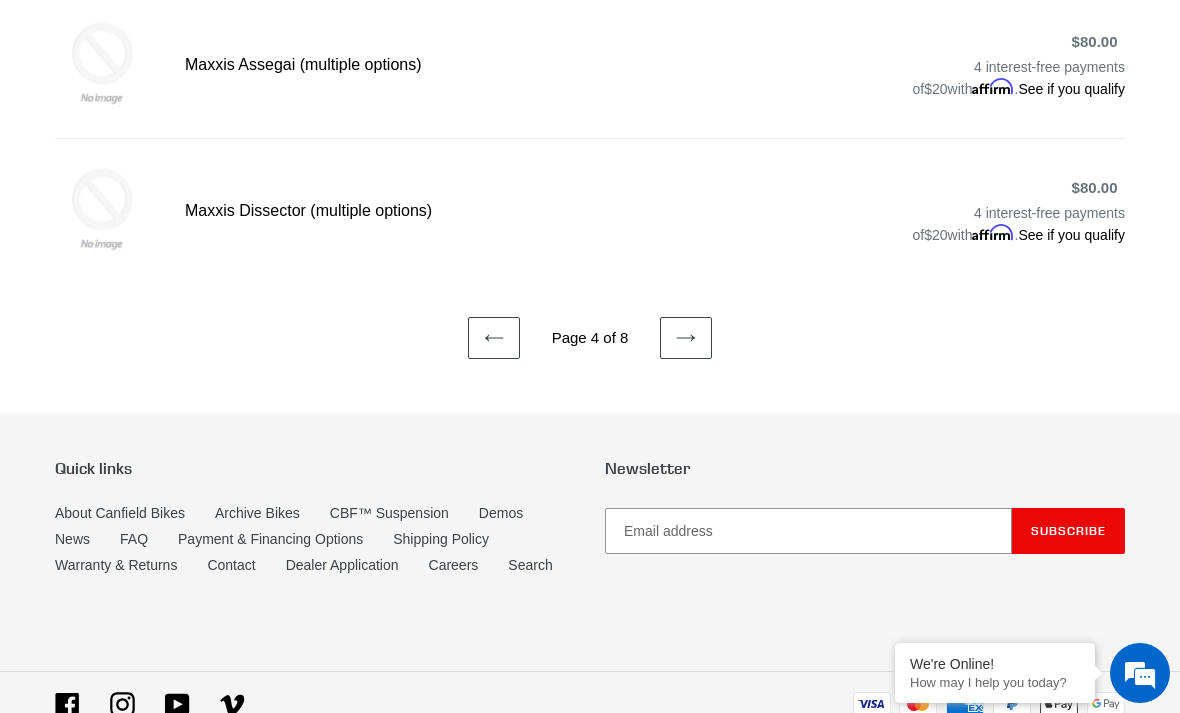 scroll, scrollTop: 1490, scrollLeft: 0, axis: vertical 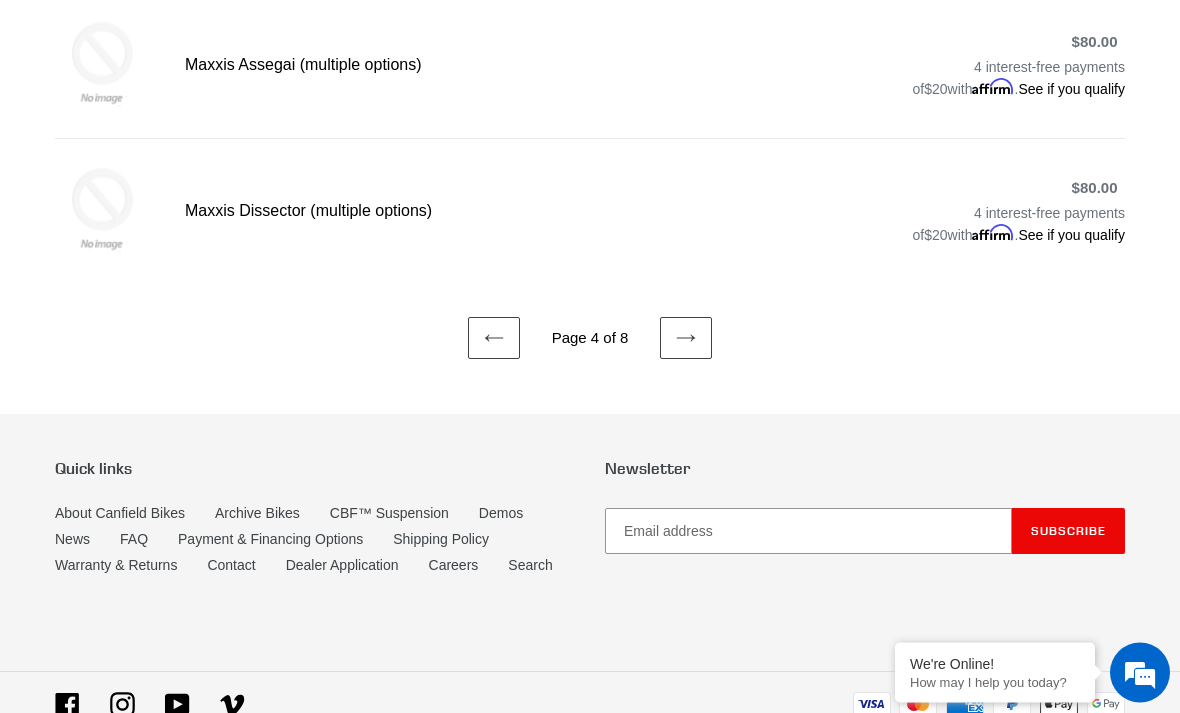 click 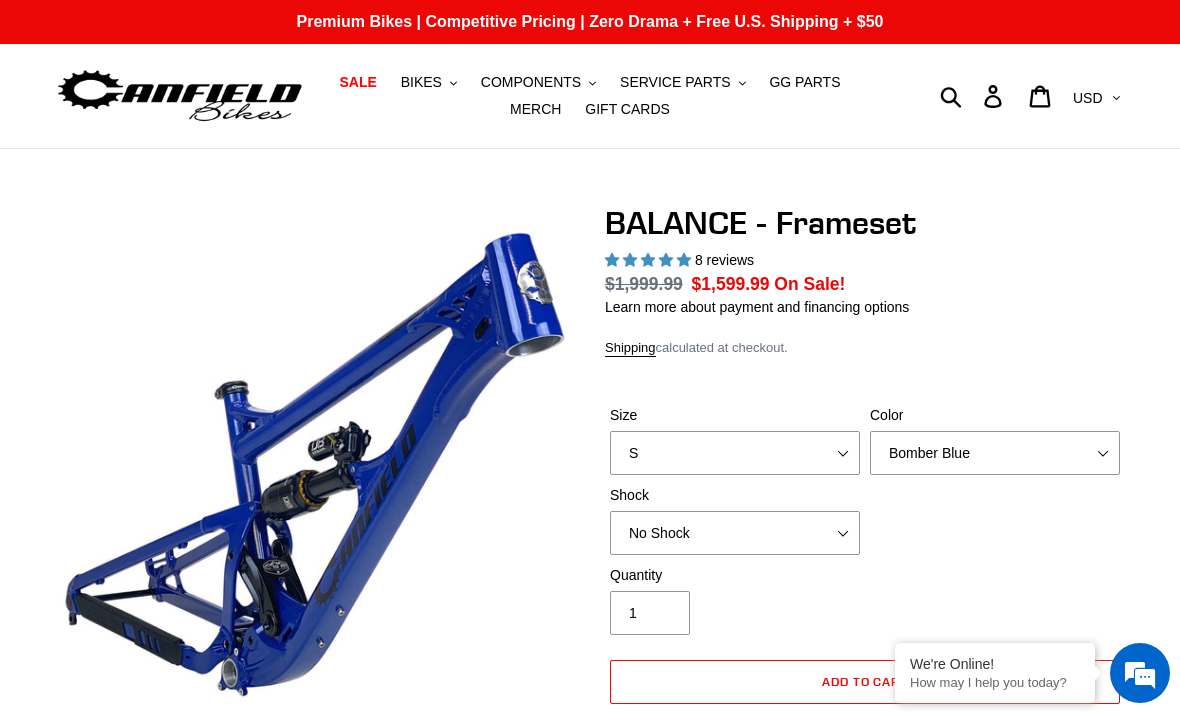 scroll, scrollTop: 0, scrollLeft: 0, axis: both 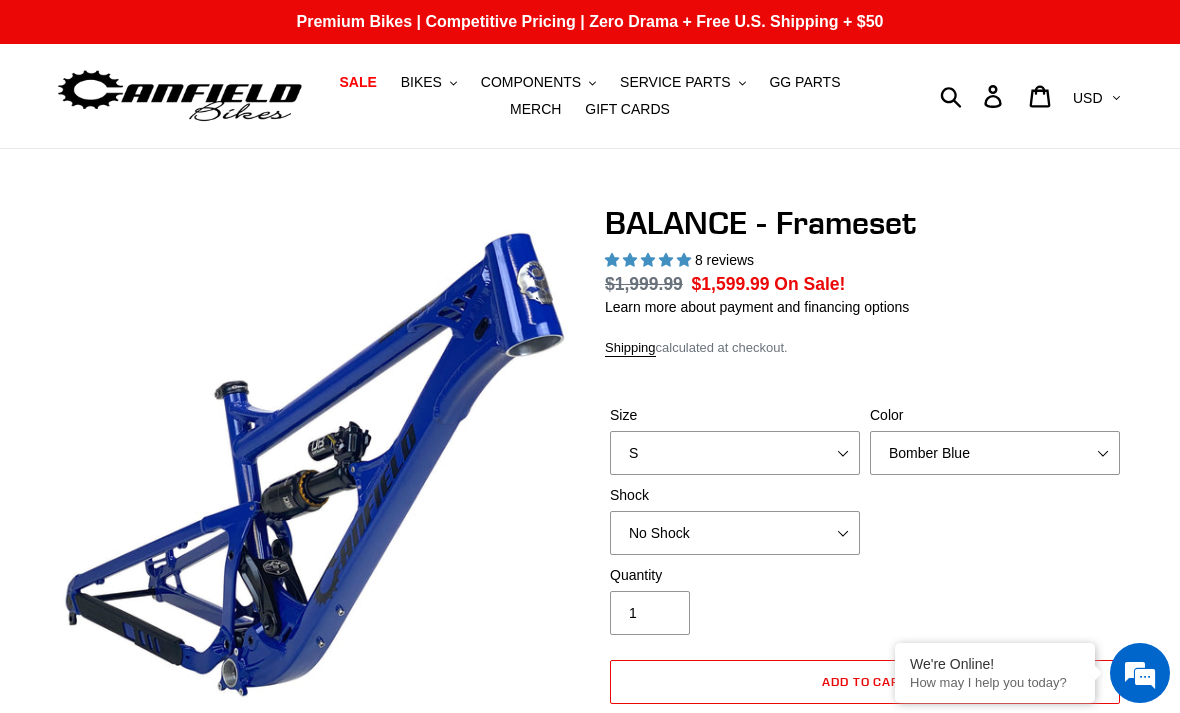 select on "highest-rating" 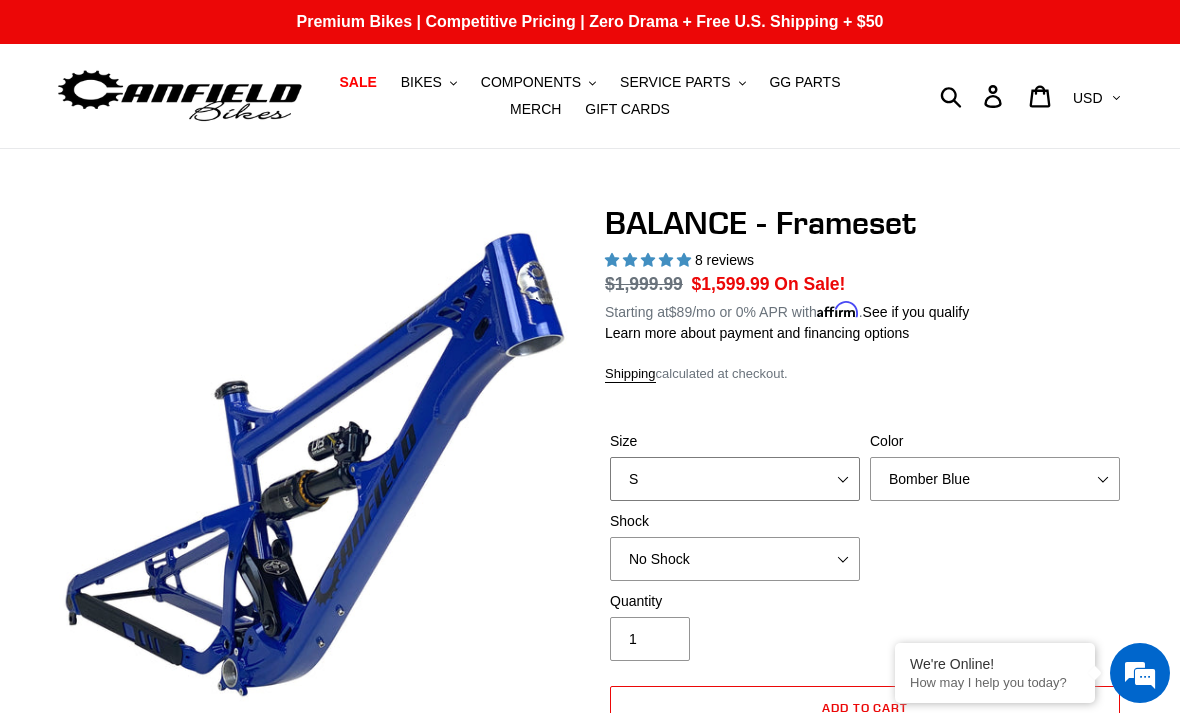 click on "S
M
L
XL" at bounding box center [735, 479] 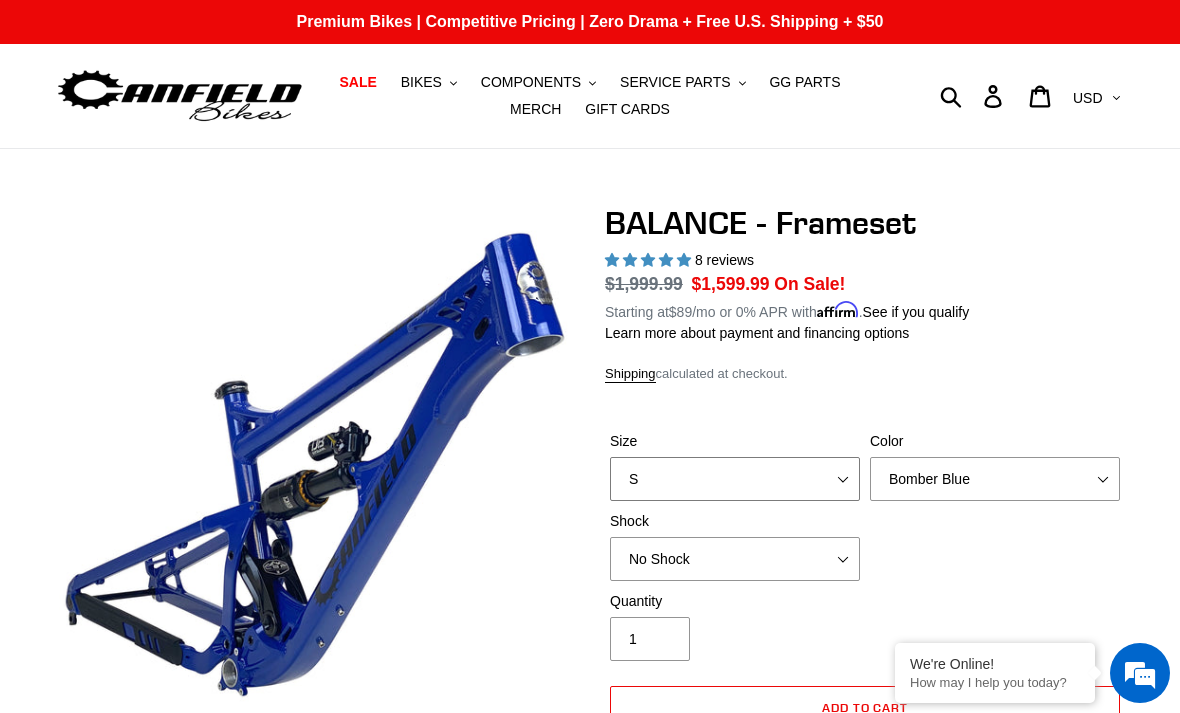 select on "L" 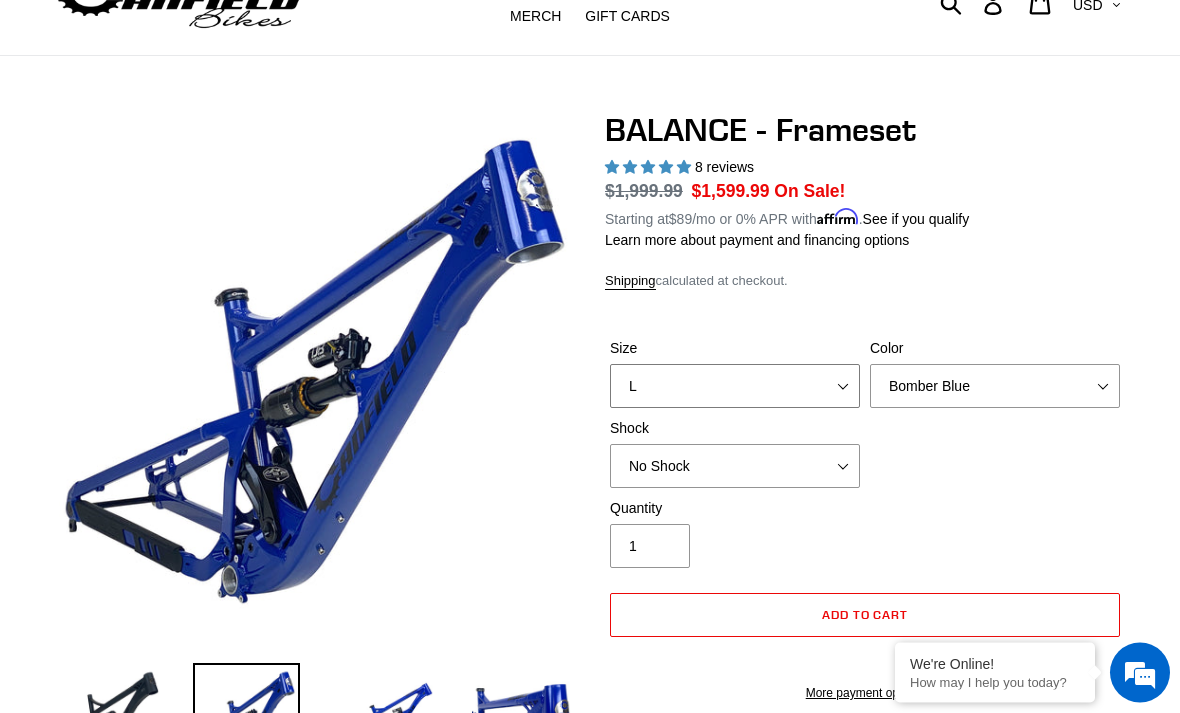 scroll, scrollTop: 93, scrollLeft: 0, axis: vertical 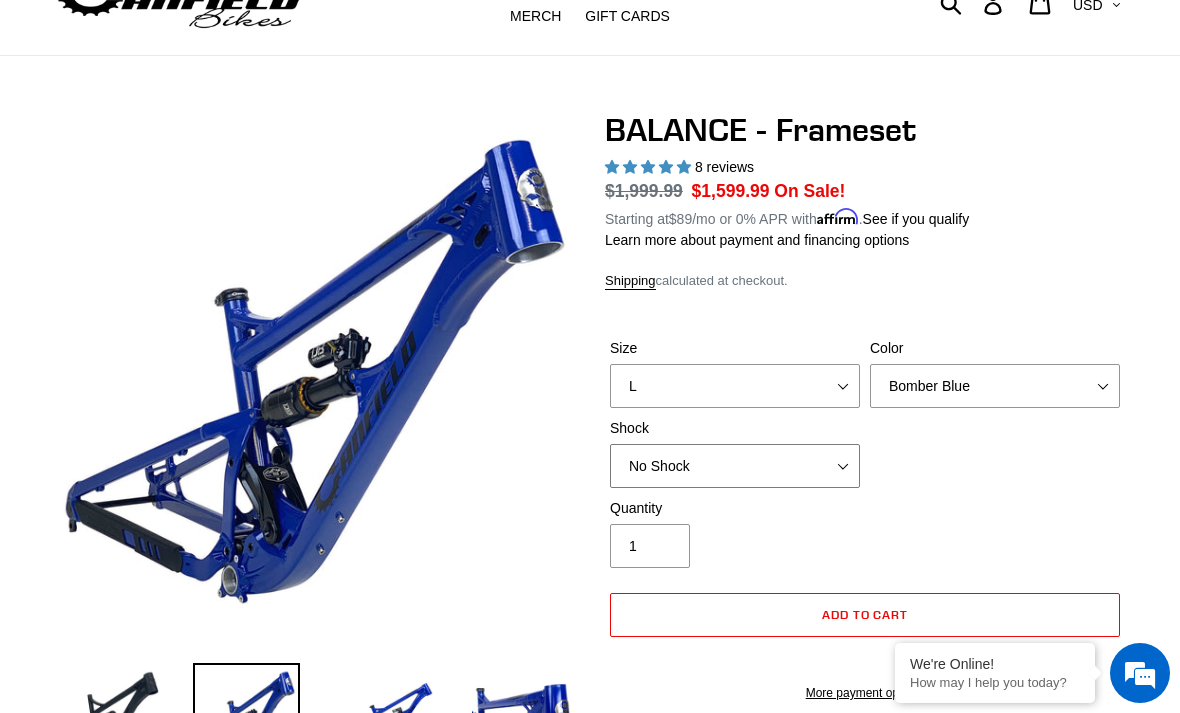 click on "No Shock
Cane Creek Kitsuma Air
Öhlins TTX2 Air
EXT Storia V3-S" at bounding box center [735, 466] 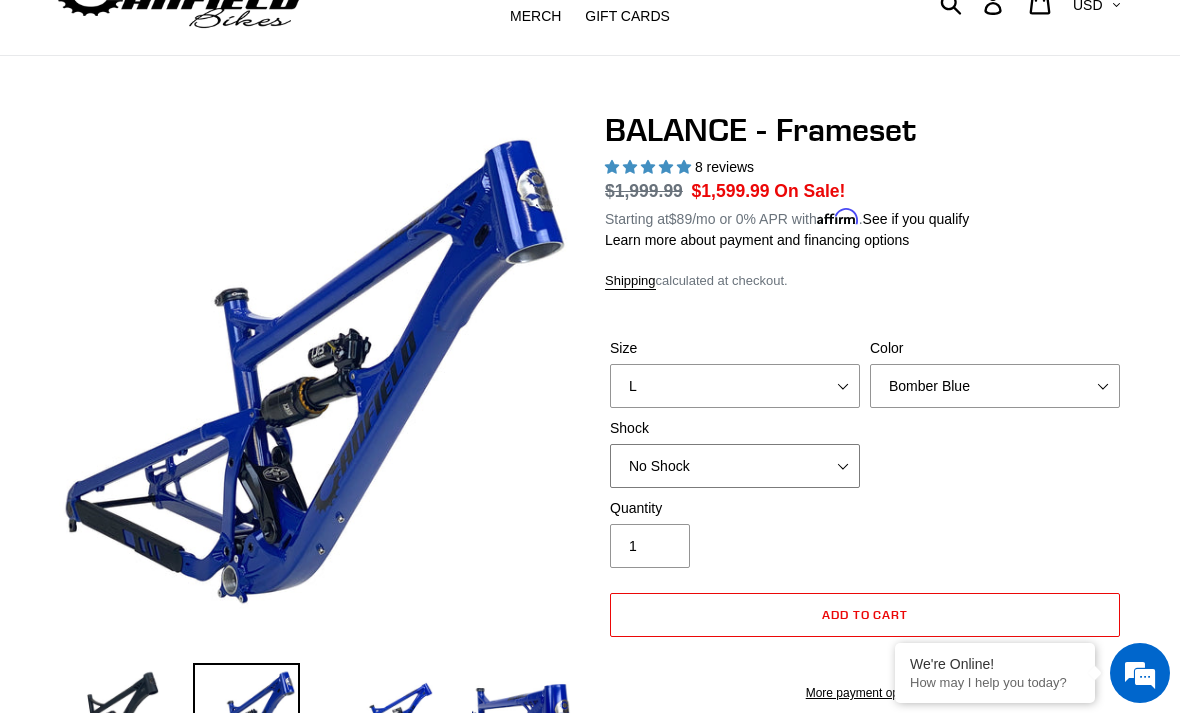 scroll, scrollTop: 0, scrollLeft: 0, axis: both 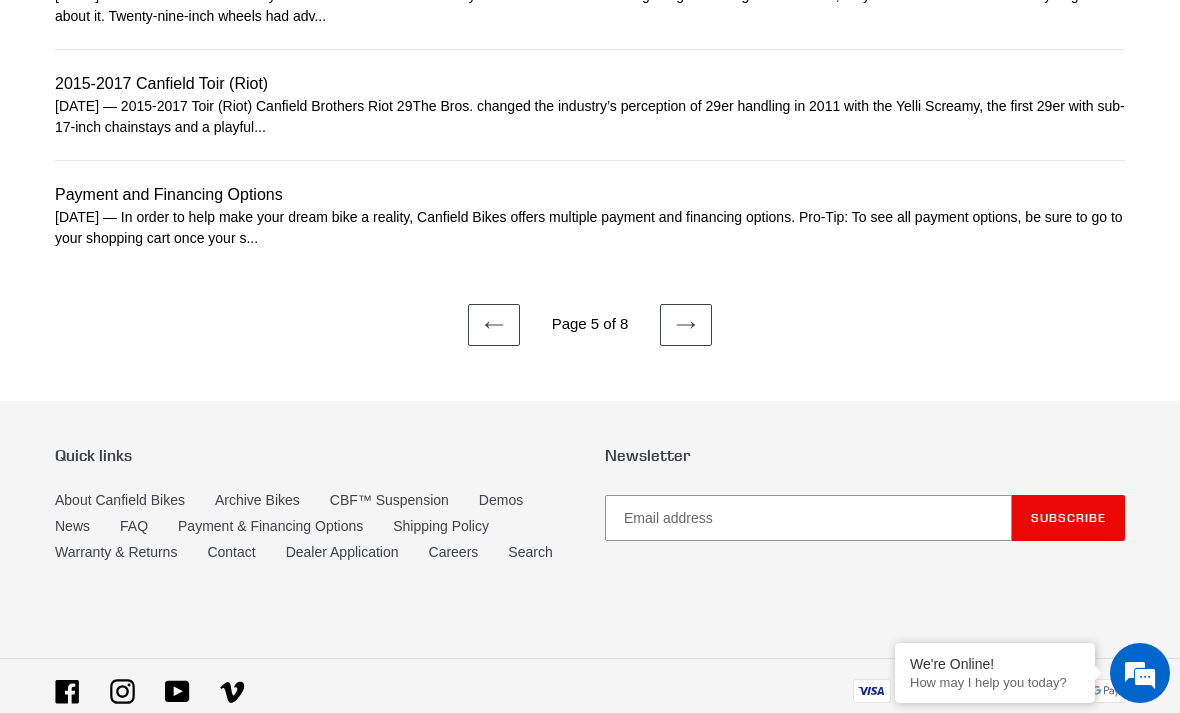 click 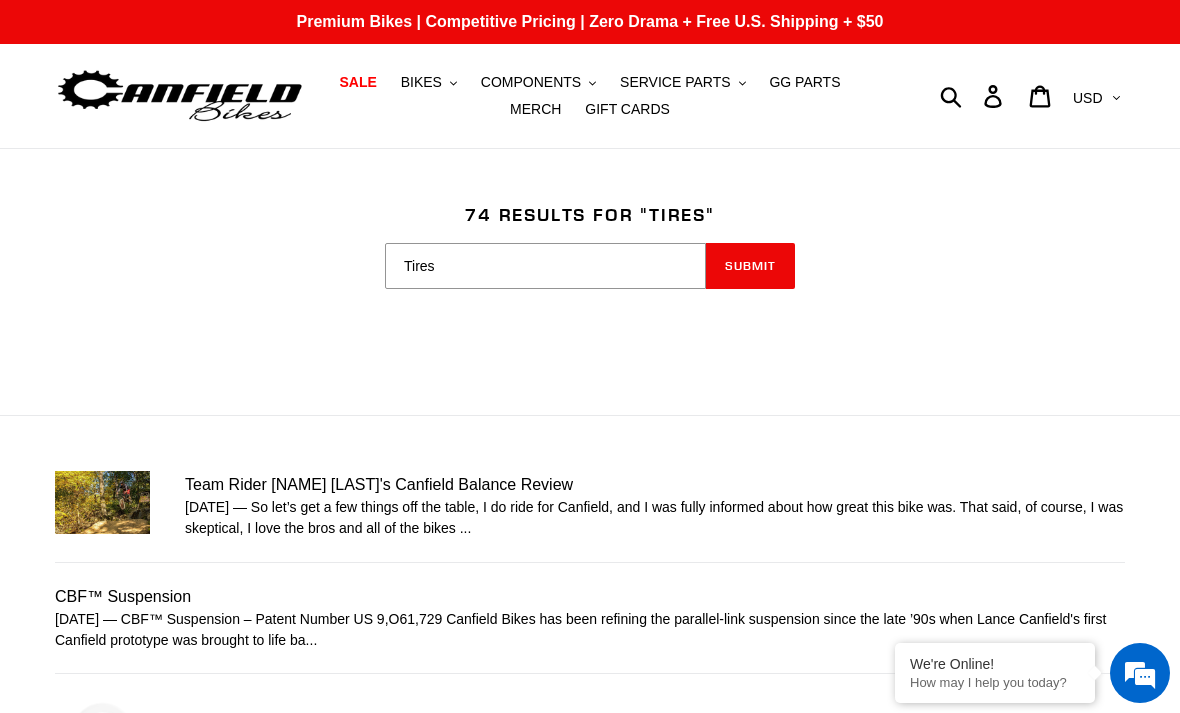 scroll, scrollTop: 0, scrollLeft: 0, axis: both 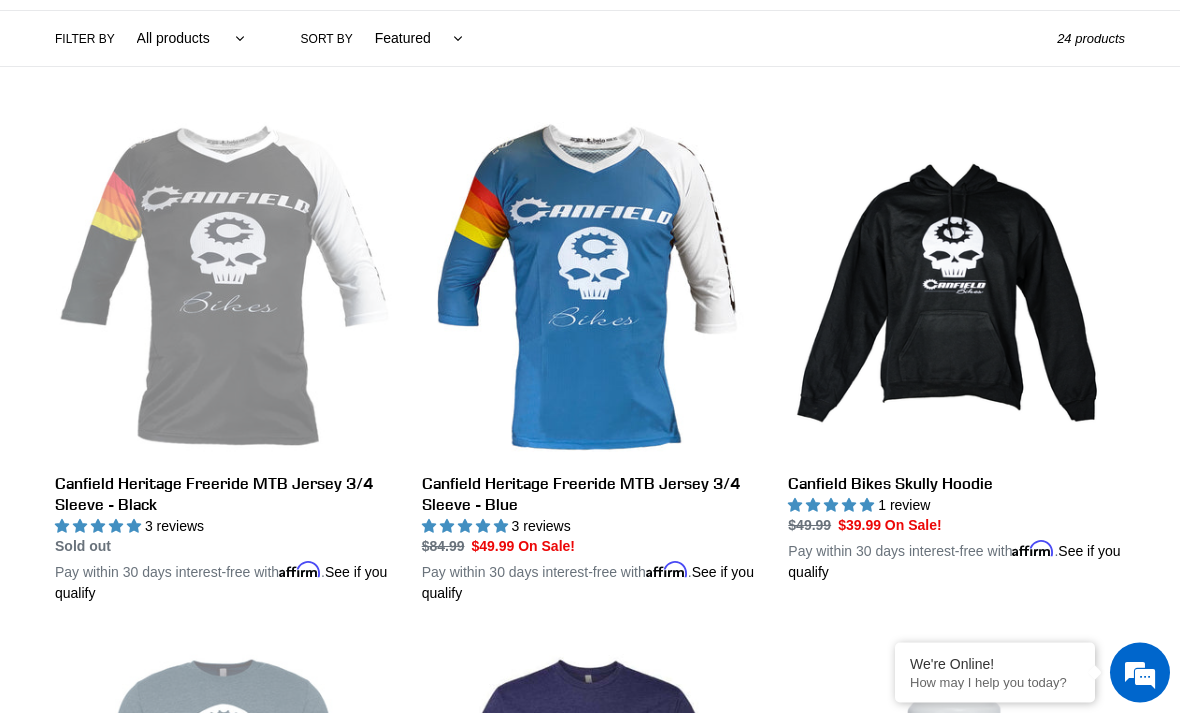 click on "Canfield Heritage Freeride MTB Jersey 3/4 Sleeve - Blue" at bounding box center [590, 364] 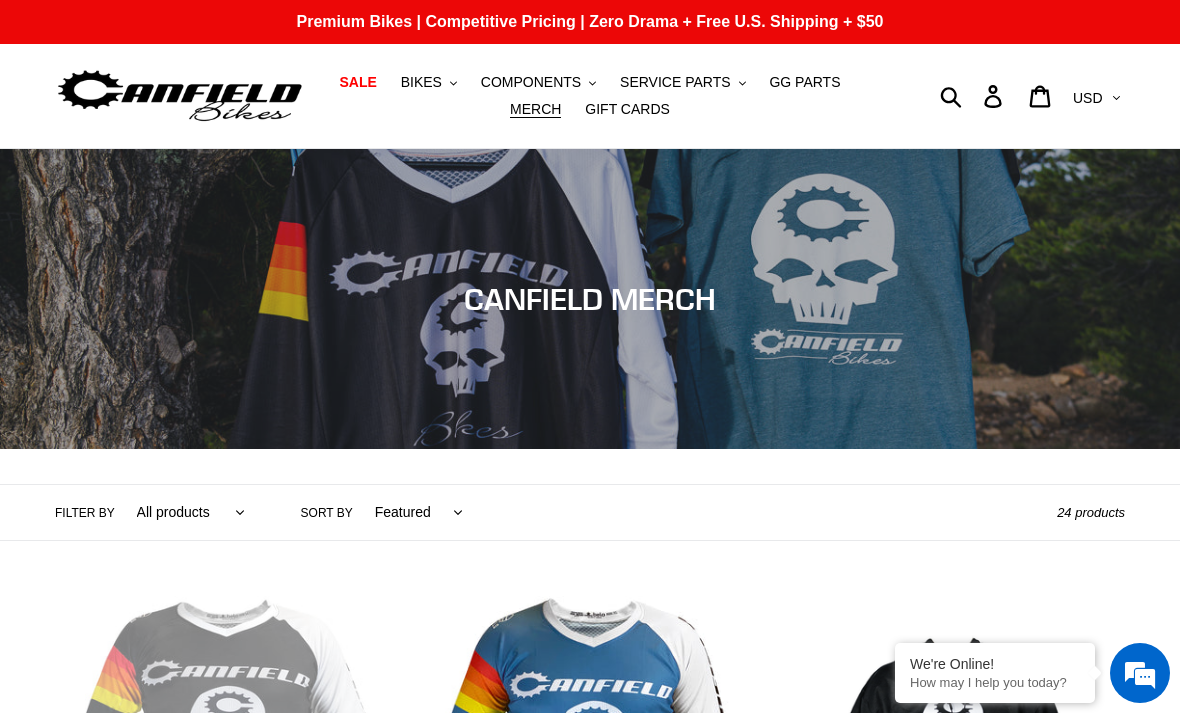 scroll, scrollTop: 538, scrollLeft: 0, axis: vertical 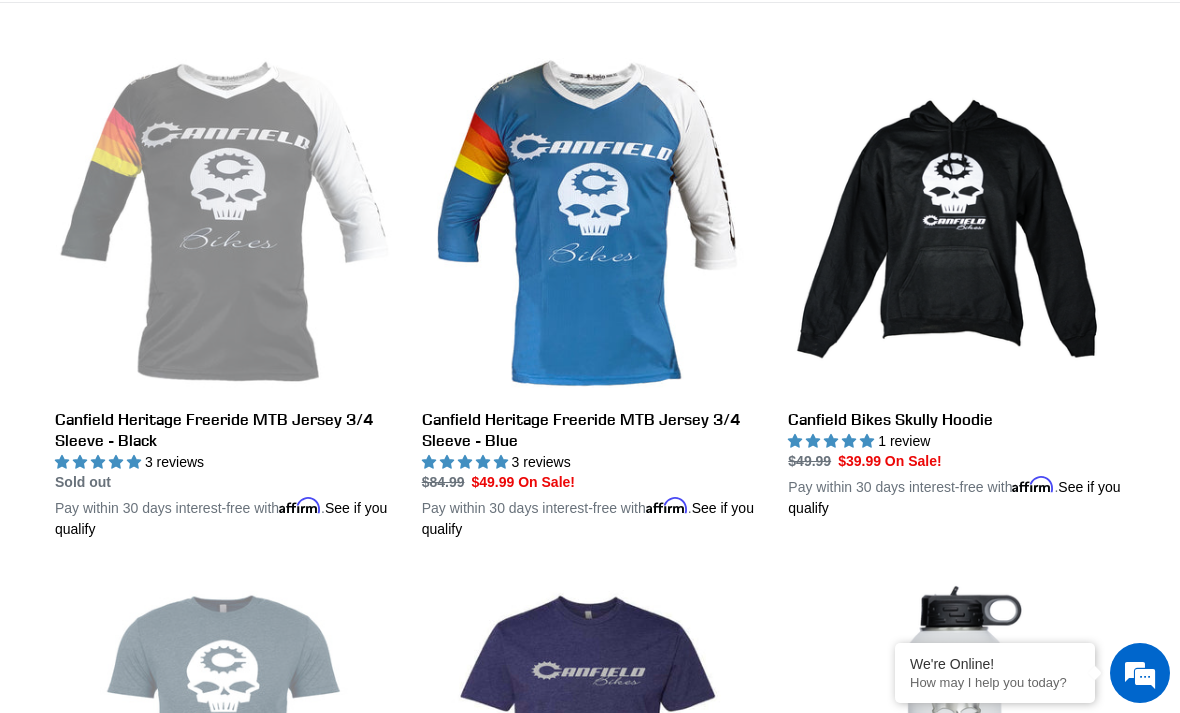 click on "Canfield Heritage Freeride MTB Jersey 3/4 Sleeve - Black" at bounding box center (223, 299) 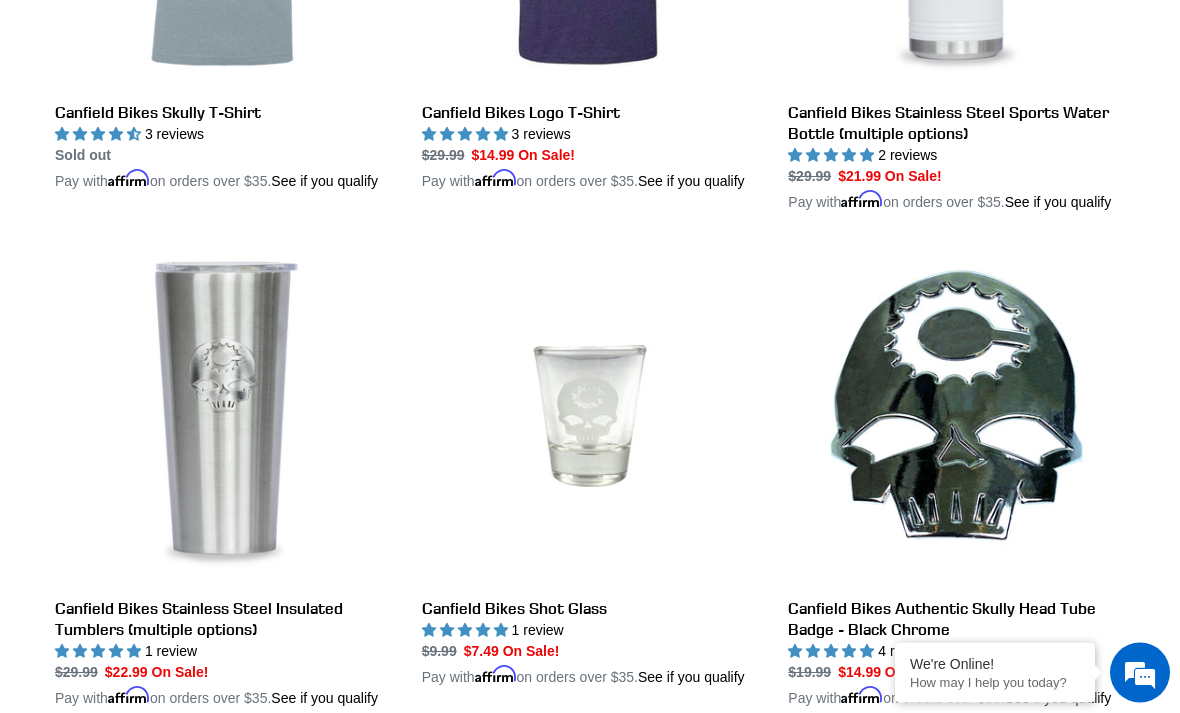 scroll, scrollTop: 1363, scrollLeft: 0, axis: vertical 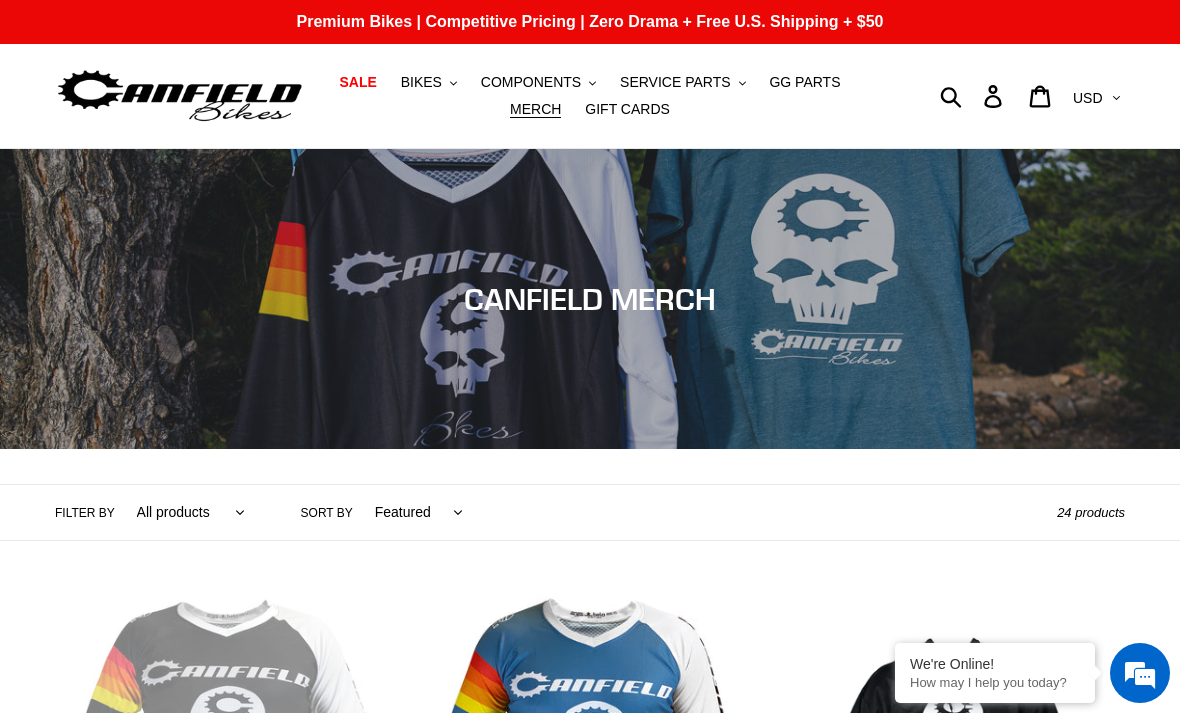 click on "COMPONENTS" at bounding box center [531, 82] 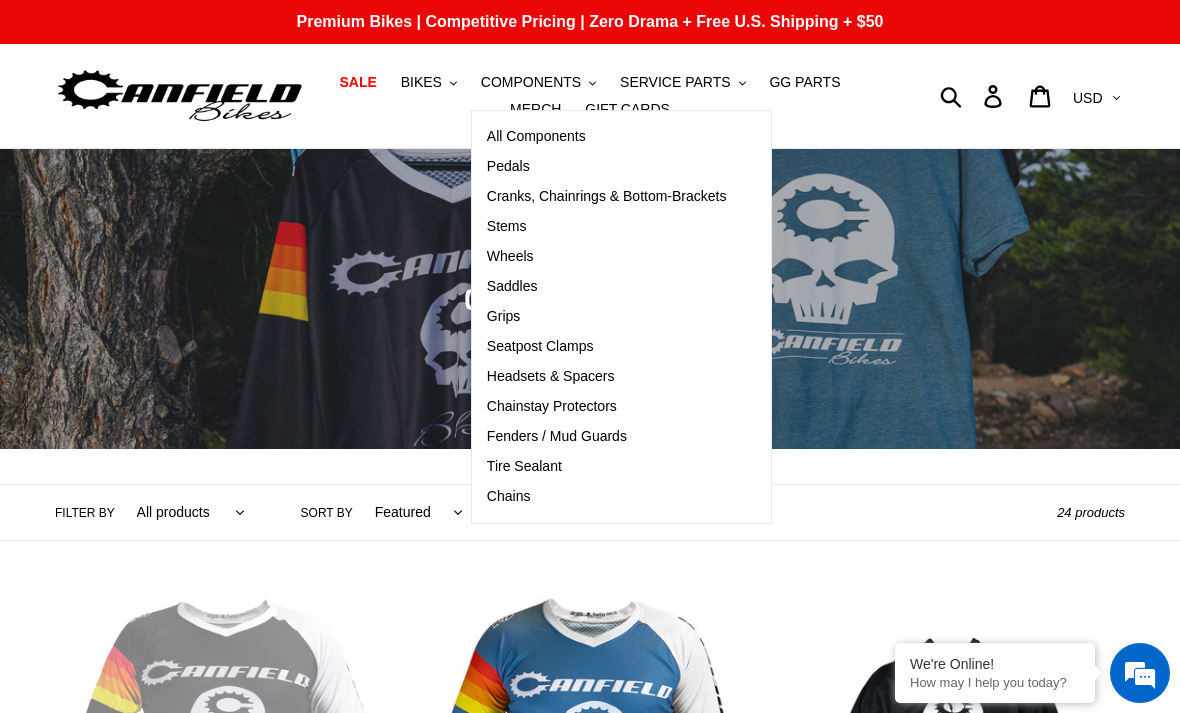 click on "Pedals" at bounding box center [607, 167] 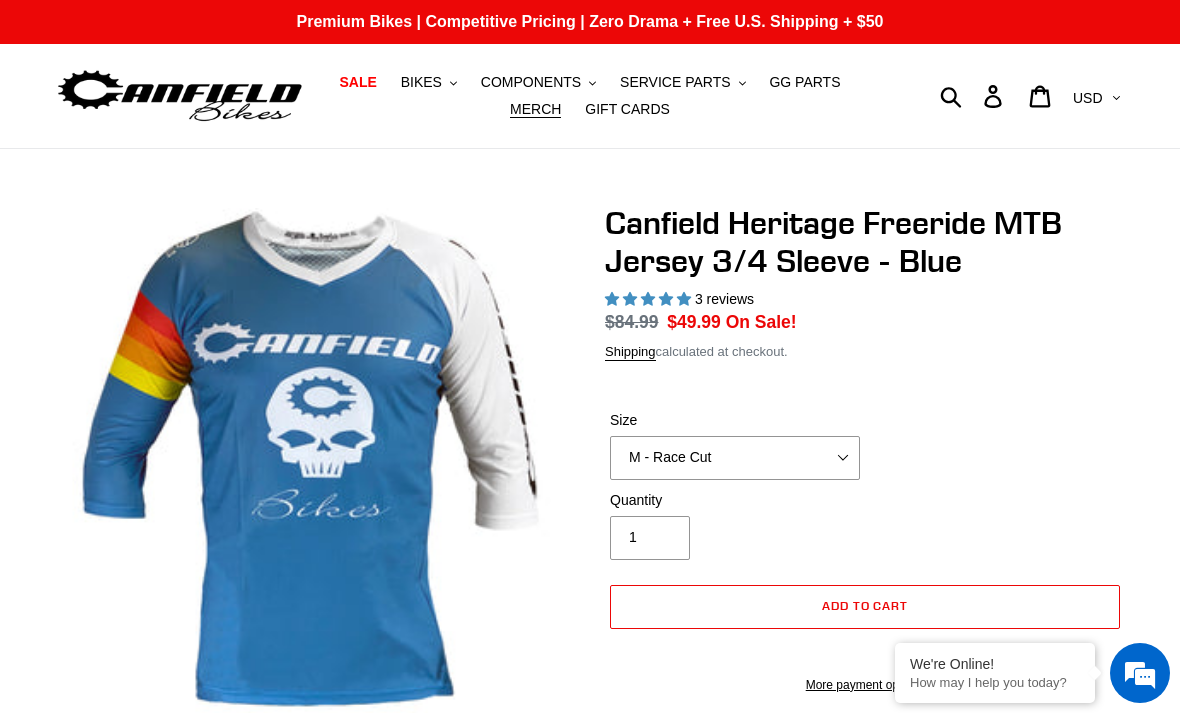 select on "highest-rating" 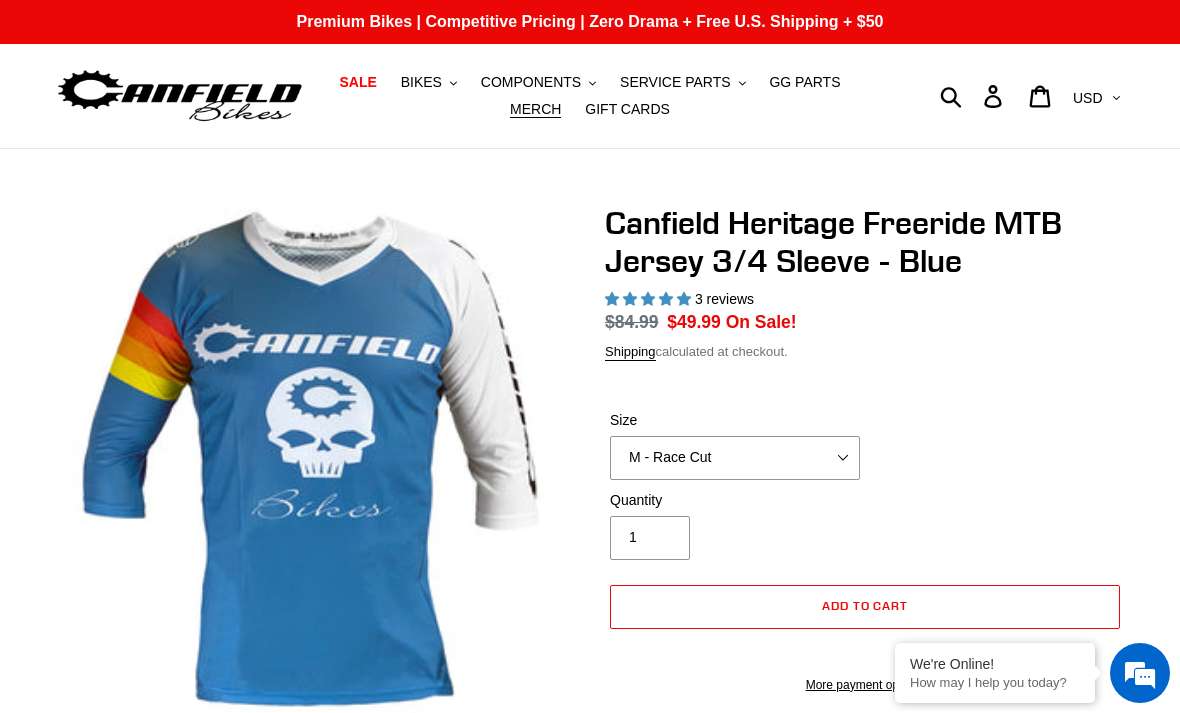 scroll, scrollTop: 0, scrollLeft: 0, axis: both 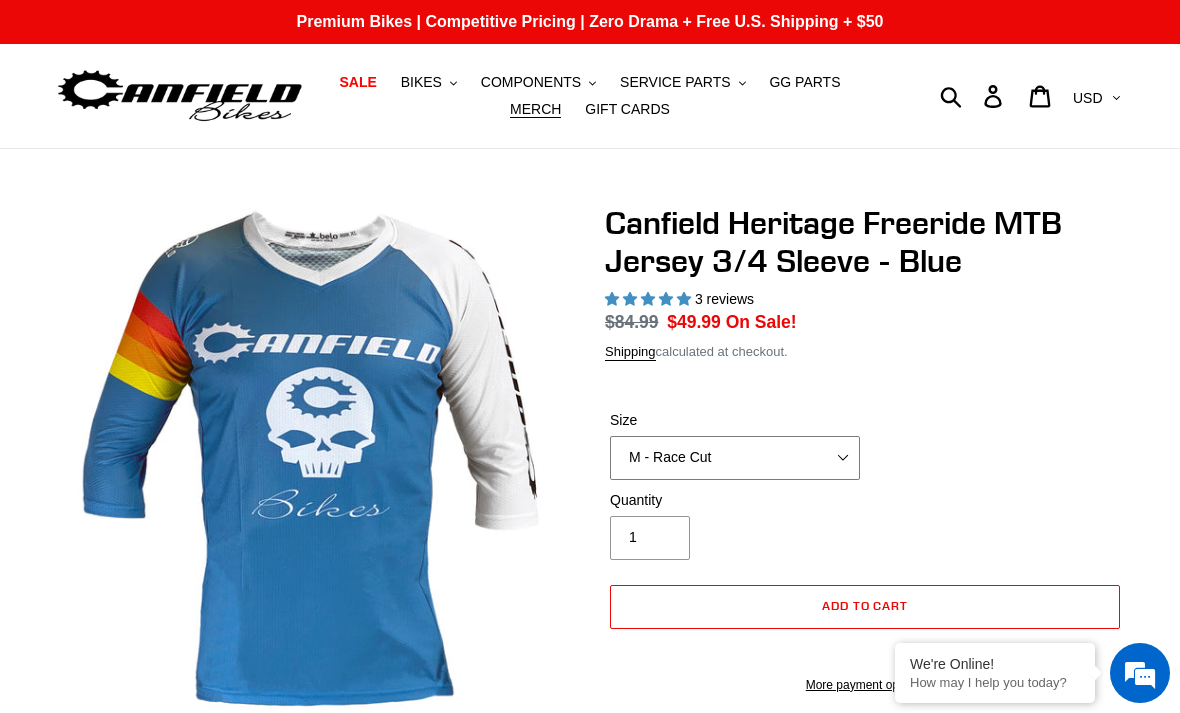 click on "S - Race Cut
M - Race Cut
L - Race Cut
XL - Race Cut
XXL - Race Cut
S - Club Cut
M - Club Cut
L - Club Cut
XL - Club Cut
XXL - Club Cut" at bounding box center (735, 458) 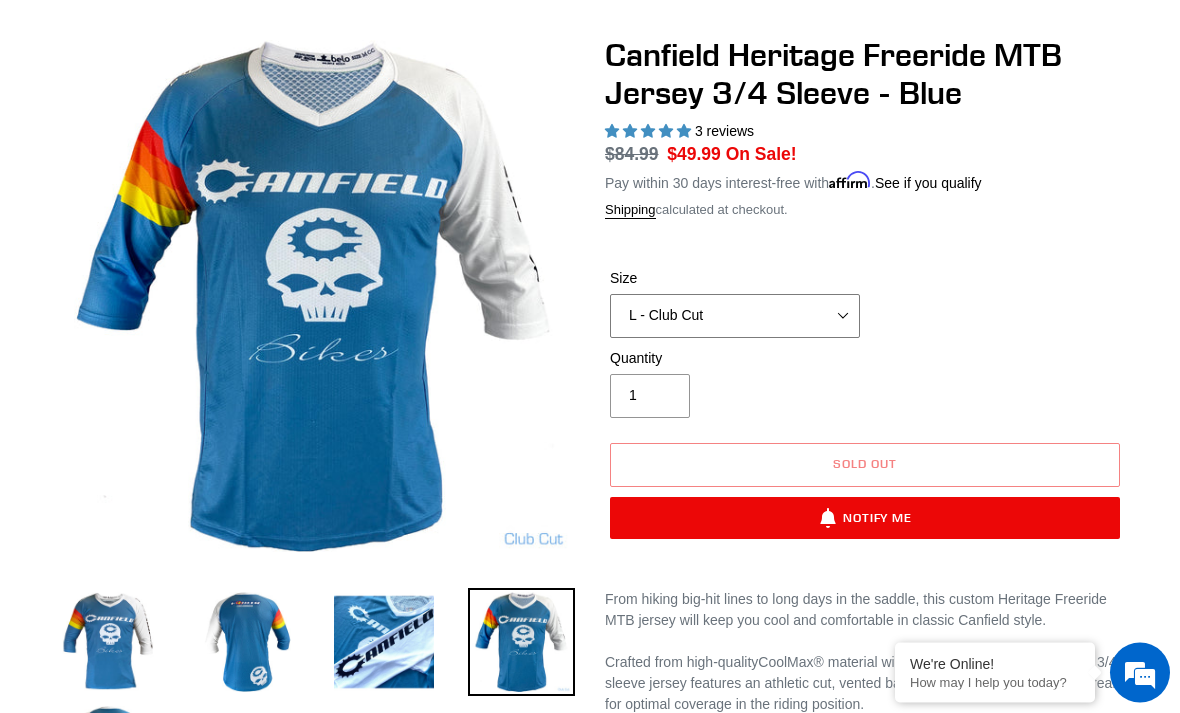 scroll, scrollTop: 166, scrollLeft: 0, axis: vertical 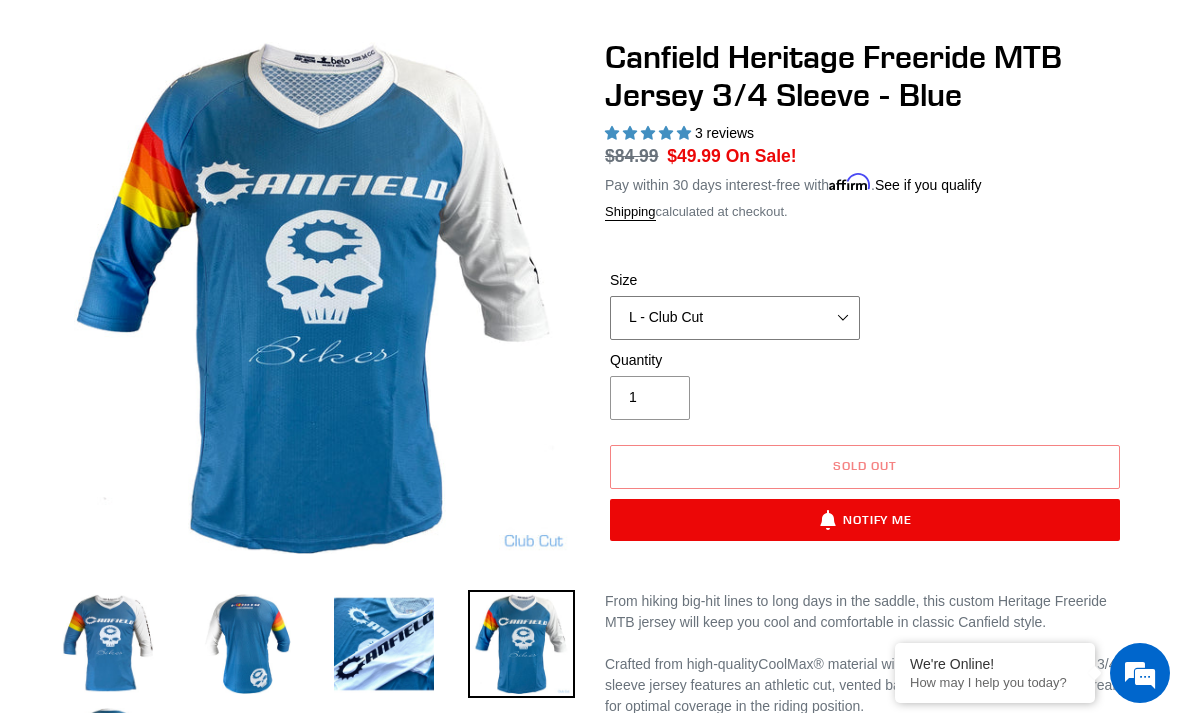 click on "S - Race Cut
M - Race Cut
L - Race Cut
XL - Race Cut
XXL - Race Cut
S - Club Cut
M - Club Cut
L - Club Cut
XL - Club Cut
XXL - Club Cut" at bounding box center (735, 318) 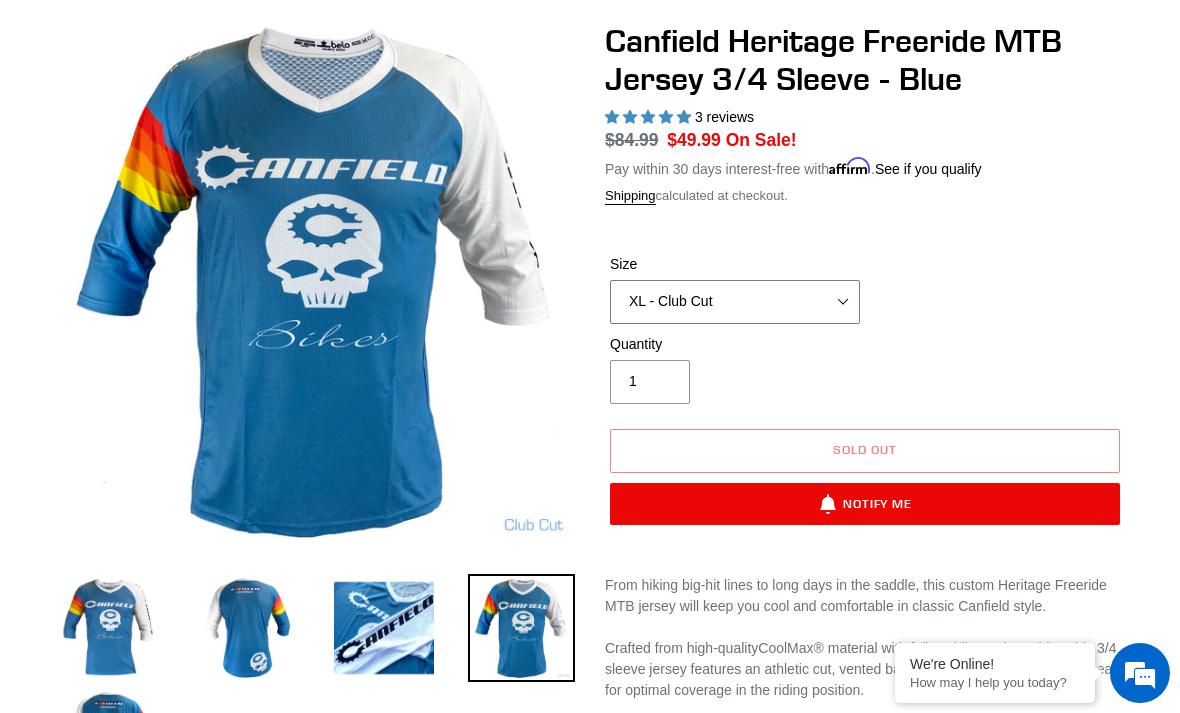 scroll, scrollTop: 229, scrollLeft: 0, axis: vertical 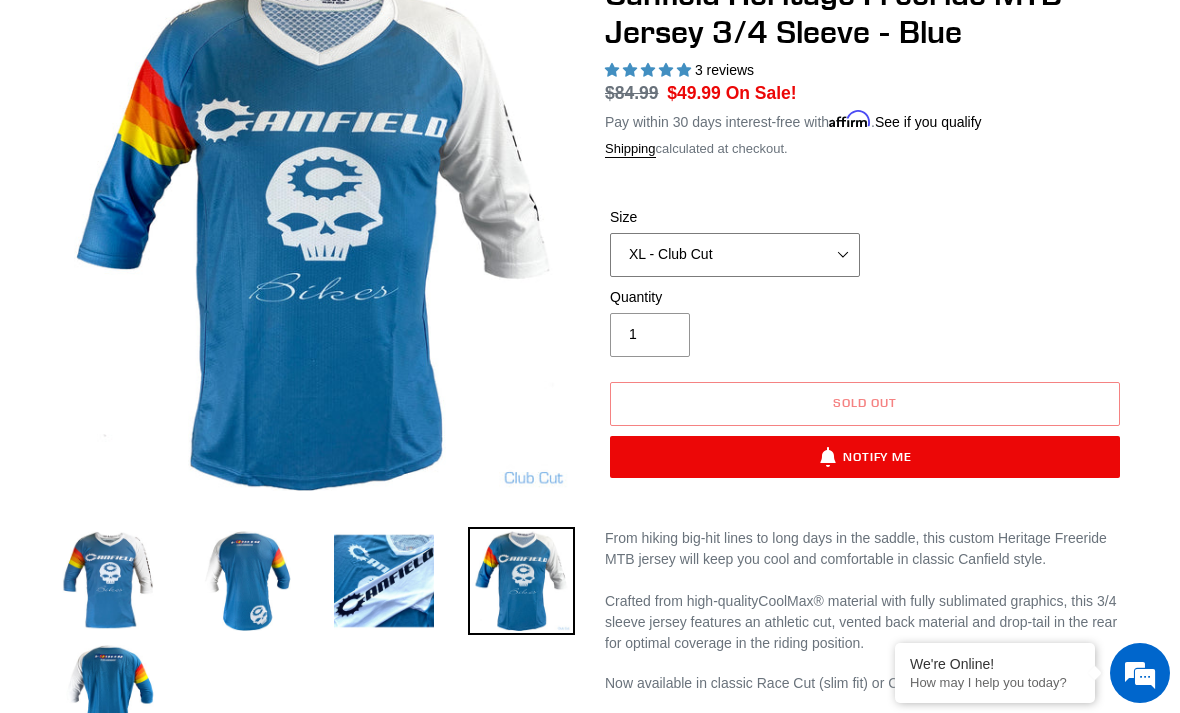 click on "S - Race Cut
M - Race Cut
L - Race Cut
XL - Race Cut
XXL - Race Cut
S - Club Cut
M - Club Cut
L - Club Cut
XL - Club Cut
XXL - Club Cut" at bounding box center [735, 255] 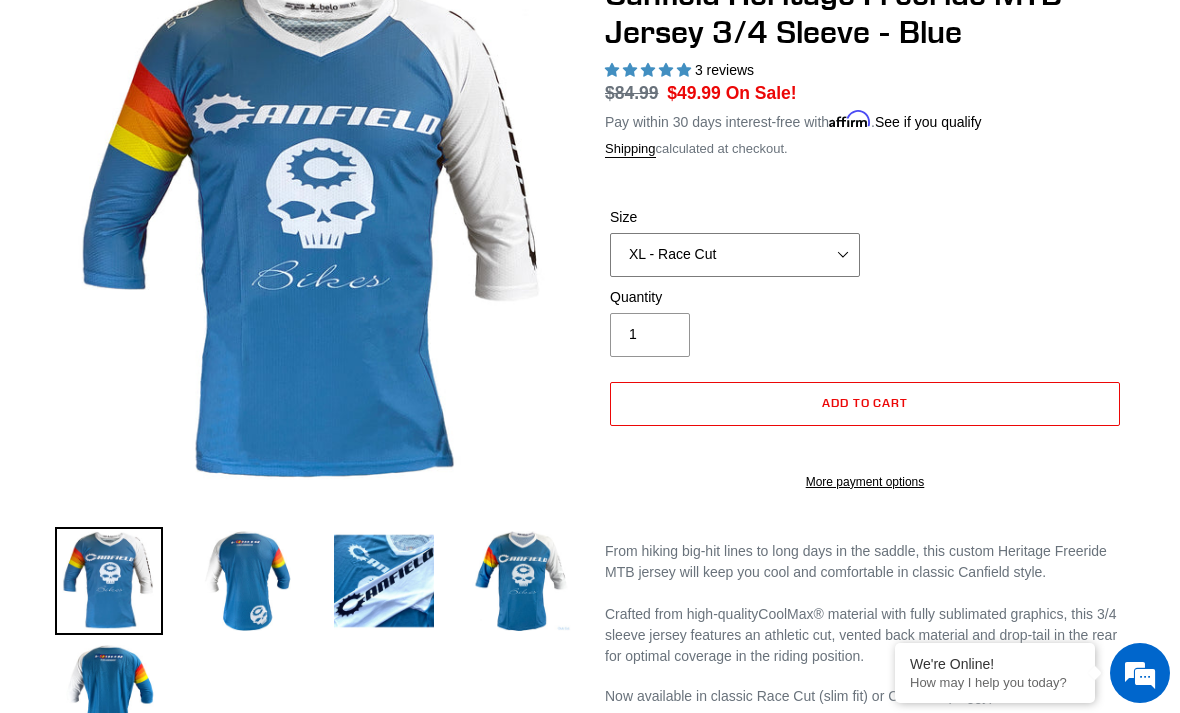 click on "S - Race Cut
M - Race Cut
L - Race Cut
XL - Race Cut
XXL - Race Cut
S - Club Cut
M - Club Cut
L - Club Cut
XL - Club Cut
XXL - Club Cut" at bounding box center (735, 255) 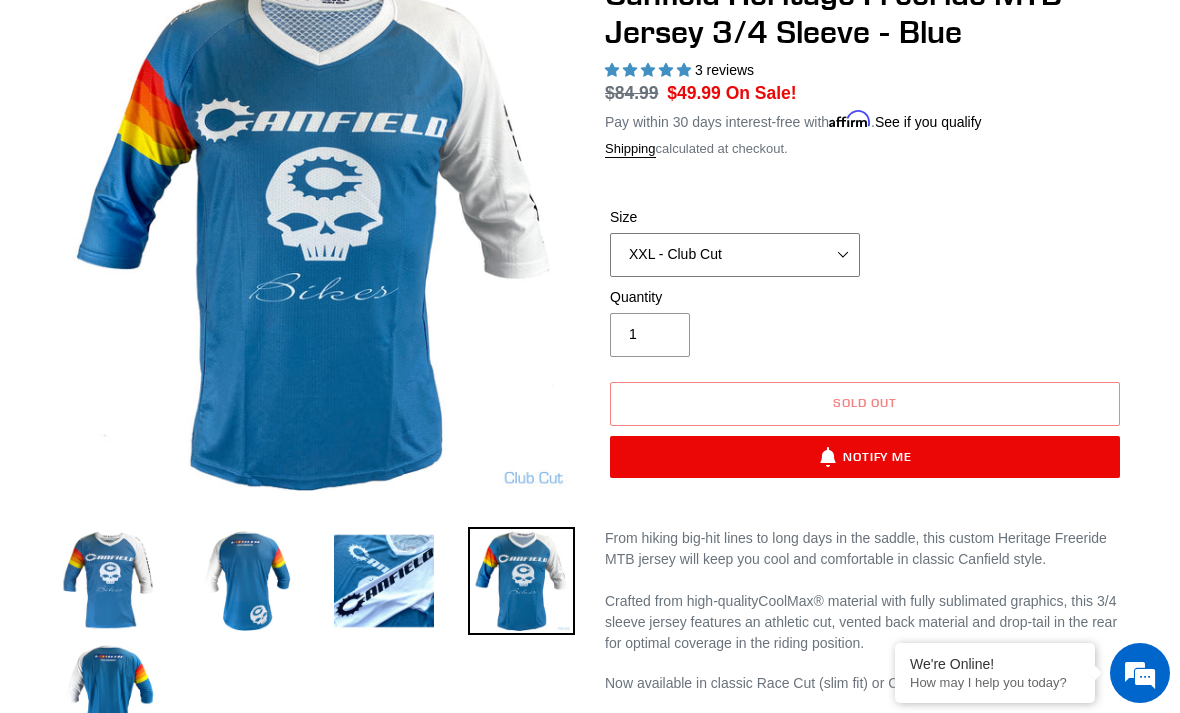 click on "S - Race Cut
M - Race Cut
L - Race Cut
XL - Race Cut
XXL - Race Cut
S - Club Cut
M - Club Cut
L - Club Cut
XL - Club Cut
XXL - Club Cut" at bounding box center [735, 255] 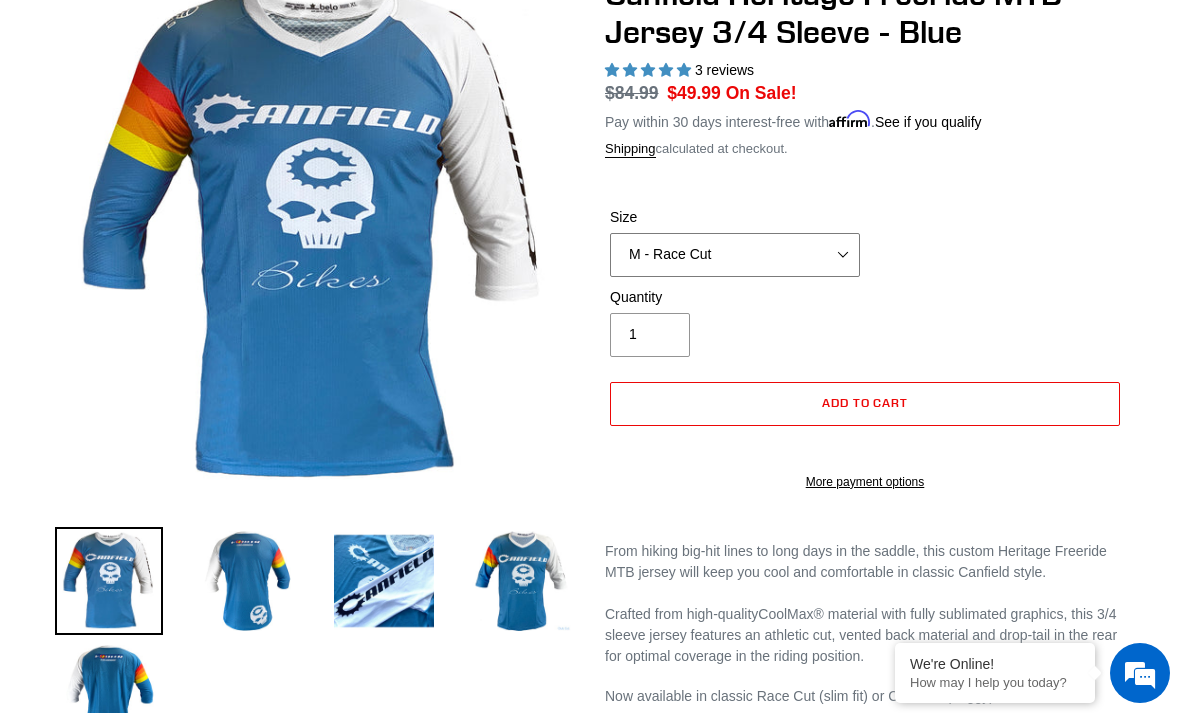 click on "S - Race Cut
M - Race Cut
L - Race Cut
XL - Race Cut
XXL - Race Cut
S - Club Cut
M - Club Cut
L - Club Cut
XL - Club Cut
XXL - Club Cut" at bounding box center [735, 255] 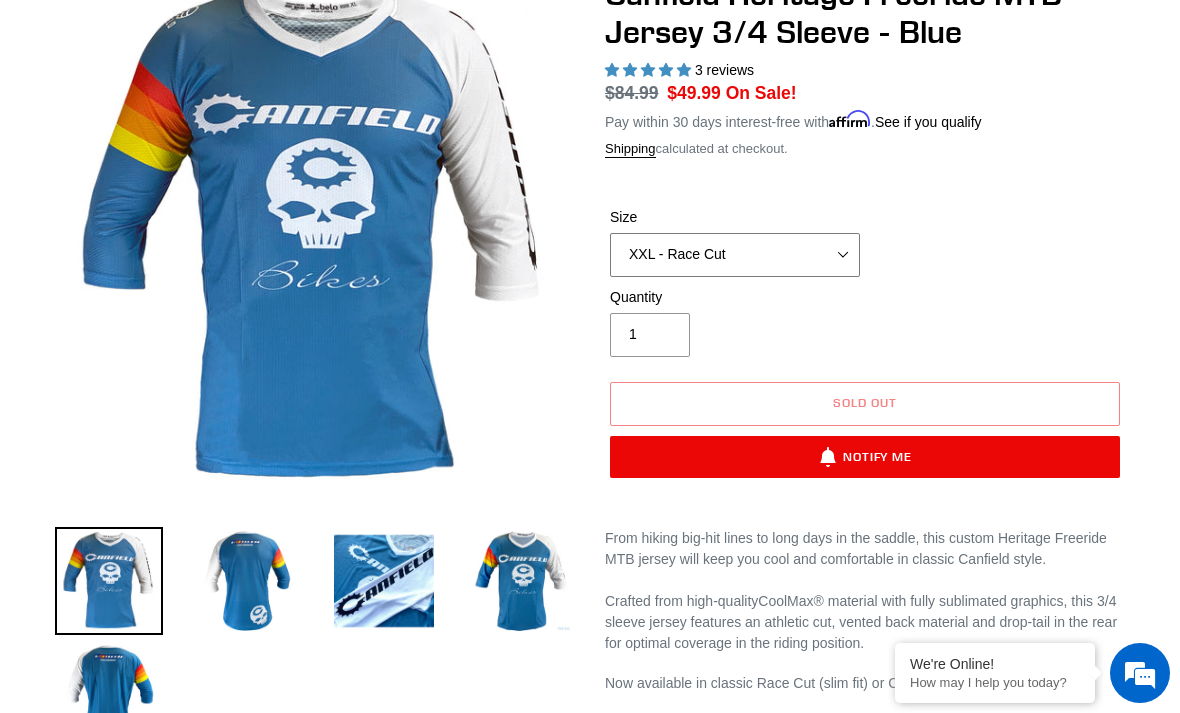 click on "S - Race Cut
M - Race Cut
L - Race Cut
XL - Race Cut
XXL - Race Cut
S - Club Cut
M - Club Cut
L - Club Cut
XL - Club Cut
XXL - Club Cut" at bounding box center (735, 255) 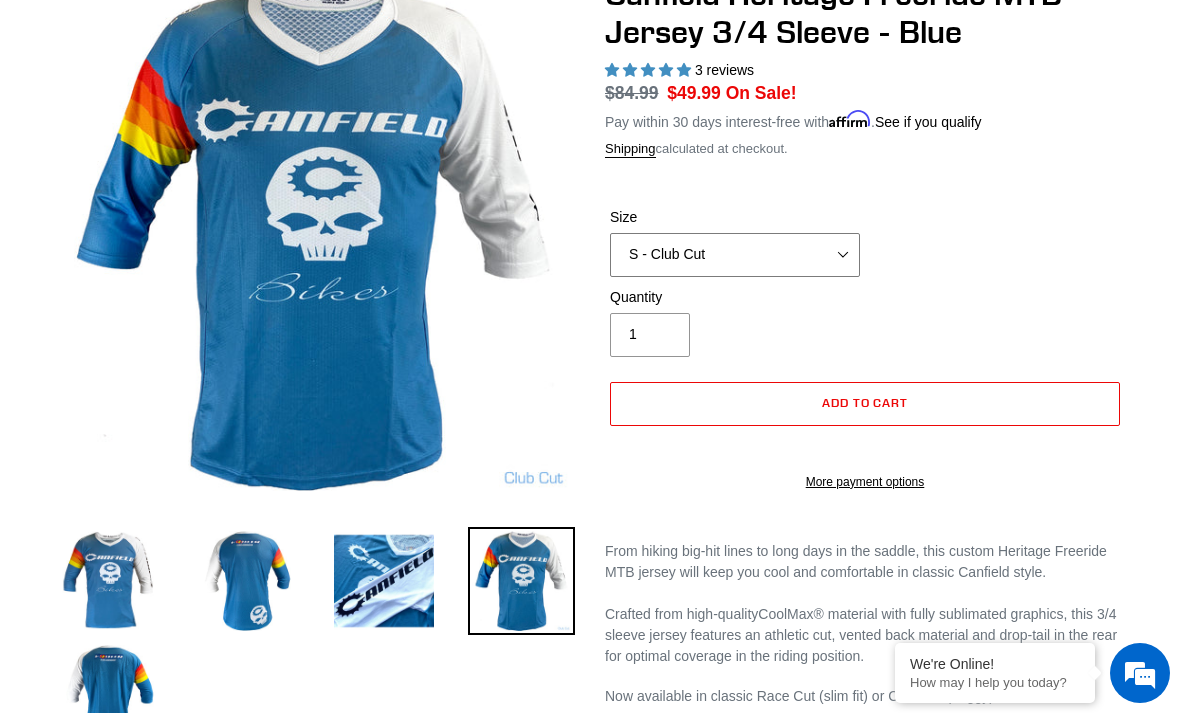 click on "S - Race Cut
M - Race Cut
L - Race Cut
XL - Race Cut
XXL - Race Cut
S - Club Cut
M - Club Cut
L - Club Cut
XL - Club Cut
XXL - Club Cut" at bounding box center (735, 255) 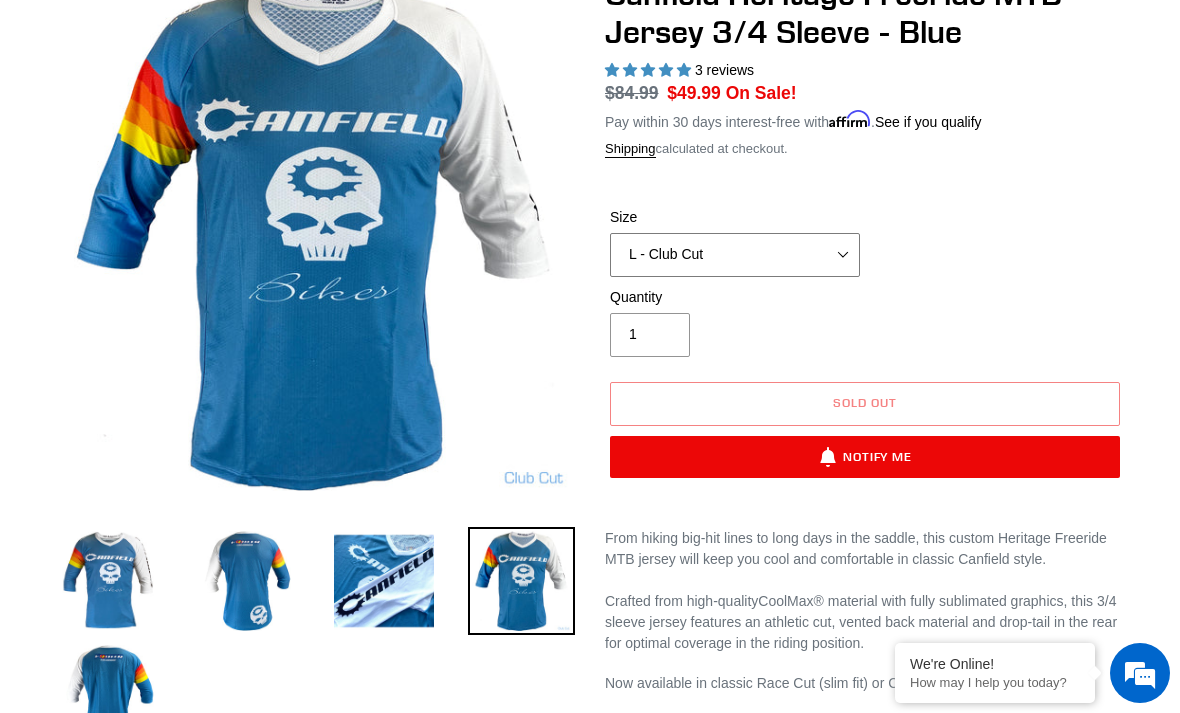 click on "S - Race Cut
M - Race Cut
L - Race Cut
XL - Race Cut
XXL - Race Cut
S - Club Cut
M - Club Cut
L - Club Cut
XL - Club Cut
XXL - Club Cut" at bounding box center [735, 255] 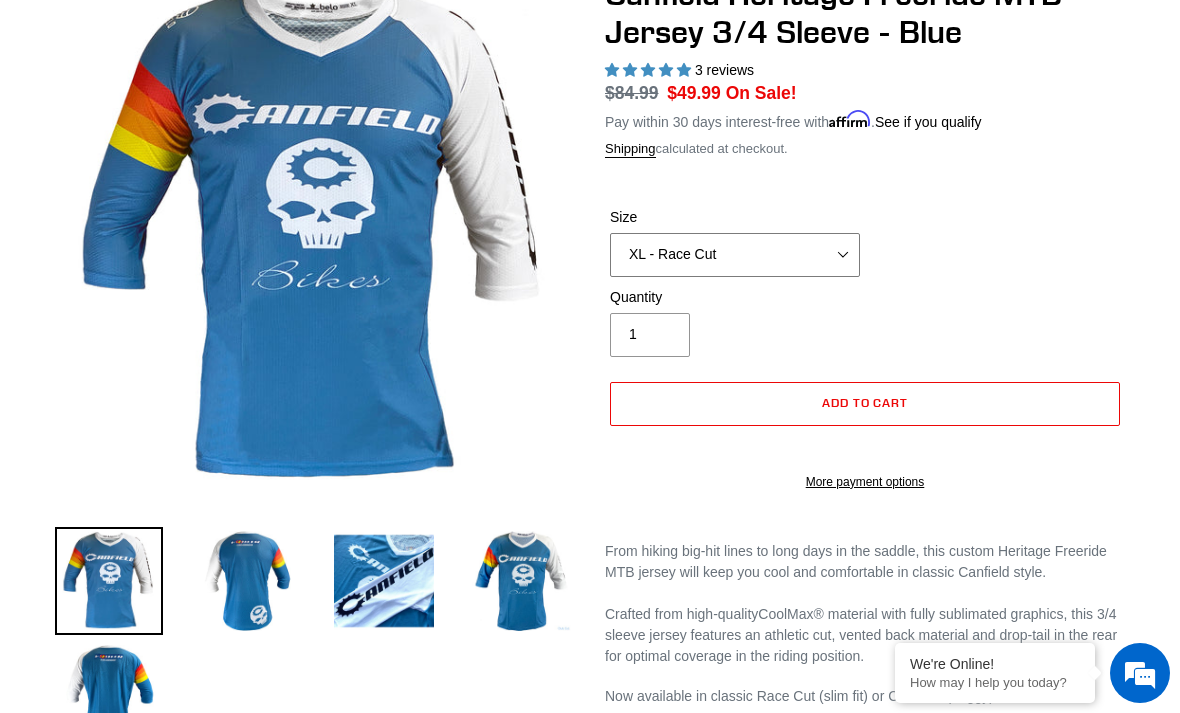 click on "S - Race Cut
M - Race Cut
L - Race Cut
XL - Race Cut
XXL - Race Cut
S - Club Cut
M - Club Cut
L - Club Cut
XL - Club Cut
XXL - Club Cut" at bounding box center (735, 255) 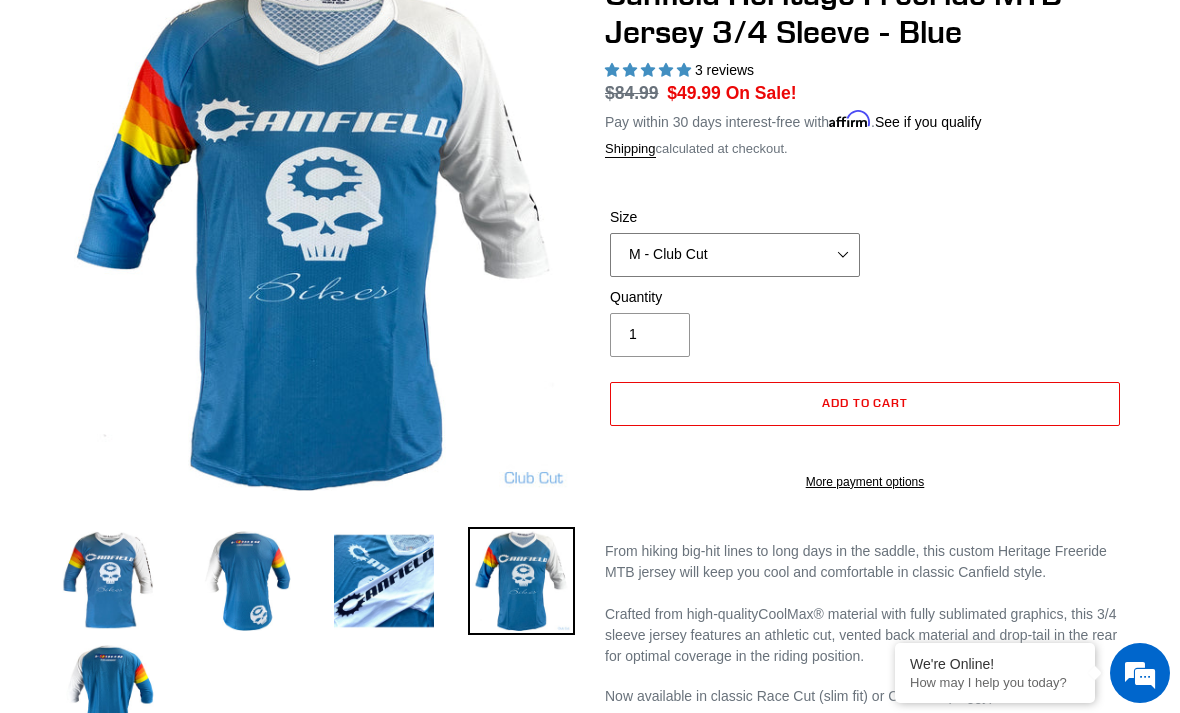 click on "S - Race Cut
M - Race Cut
L - Race Cut
XL - Race Cut
XXL - Race Cut
S - Club Cut
M - Club Cut
L - Club Cut
XL - Club Cut
XXL - Club Cut" at bounding box center (735, 255) 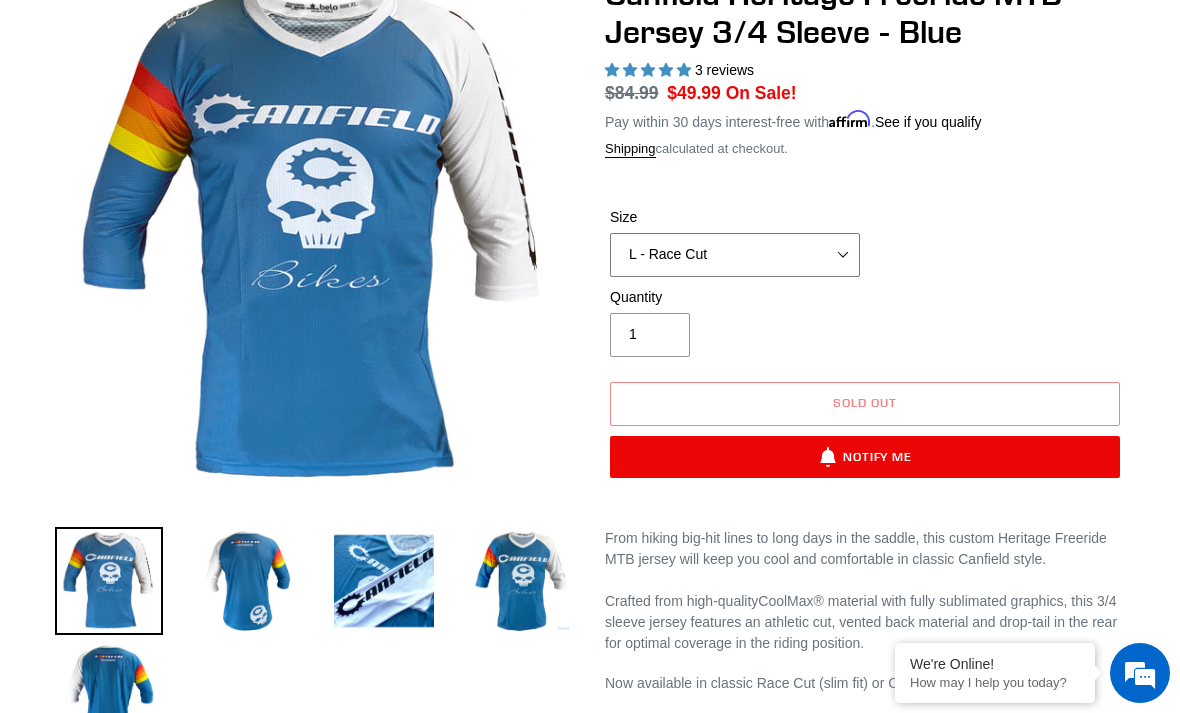 click on "S - Race Cut
M - Race Cut
L - Race Cut
XL - Race Cut
XXL - Race Cut
S - Club Cut
M - Club Cut
L - Club Cut
XL - Club Cut
XXL - Club Cut" at bounding box center (735, 255) 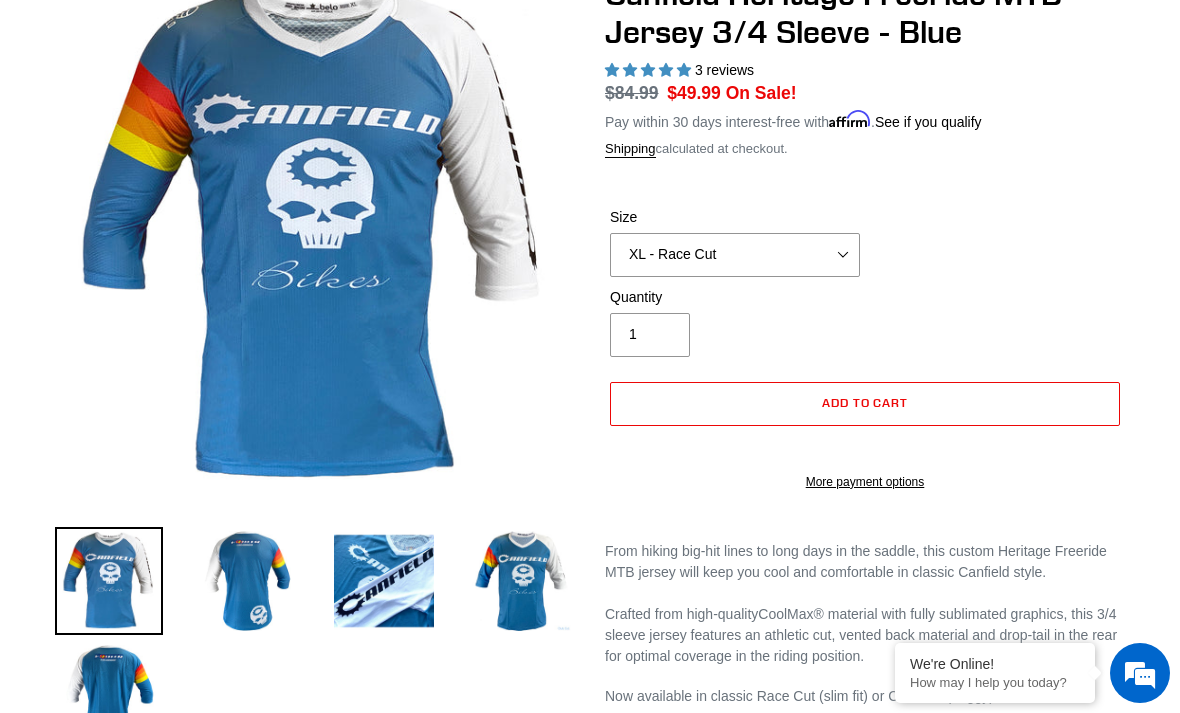 click at bounding box center (247, 581) 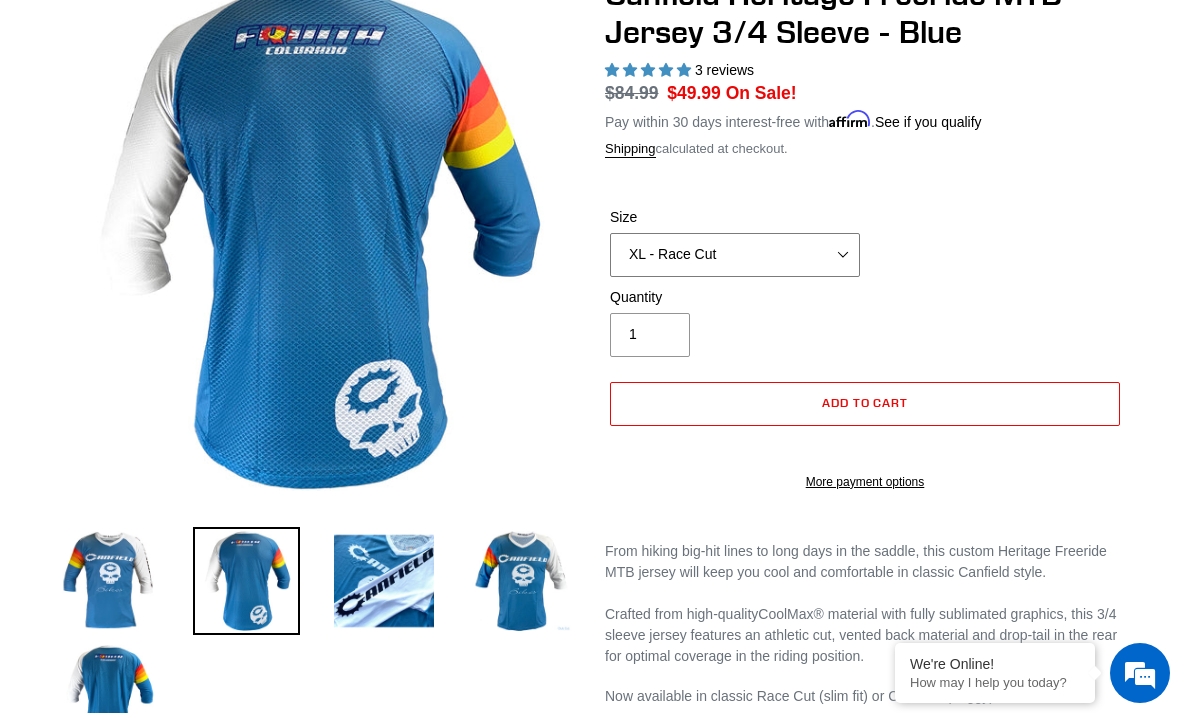 click on "S - Race Cut
M - Race Cut
L - Race Cut
XL - Race Cut
XXL - Race Cut
S - Club Cut
M - Club Cut
L - Club Cut
XL - Club Cut
XXL - Club Cut" at bounding box center [735, 255] 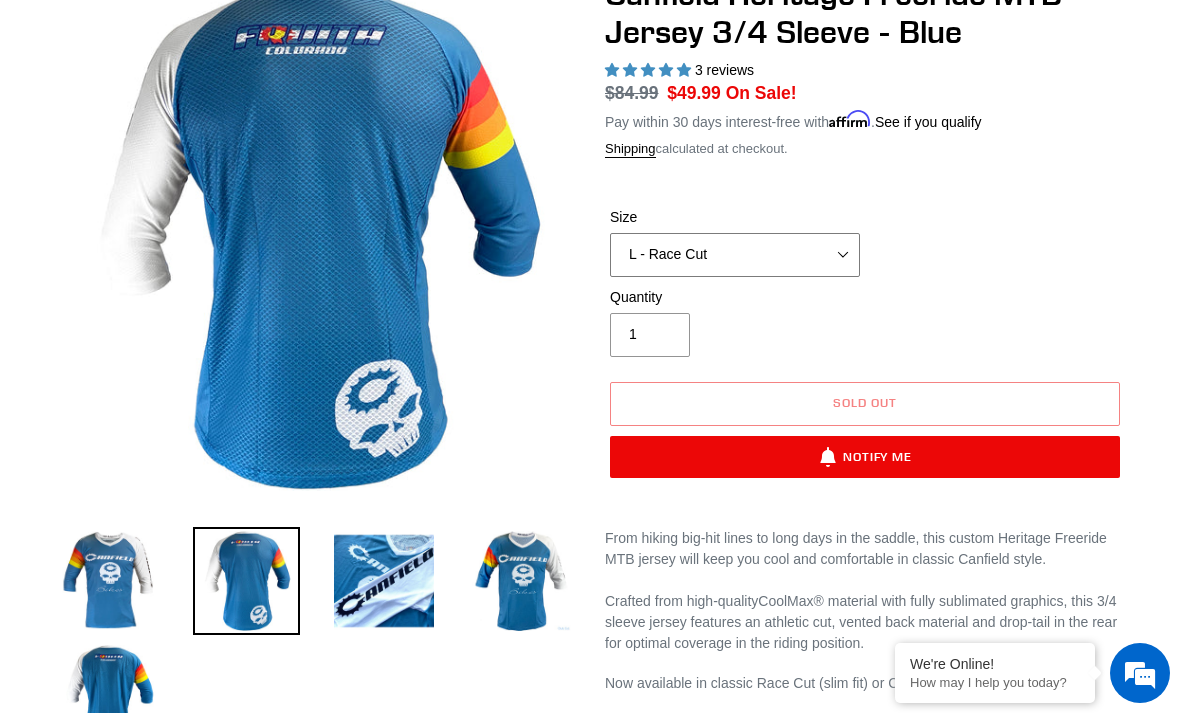 click on "S - Race Cut
M - Race Cut
L - Race Cut
XL - Race Cut
XXL - Race Cut
S - Club Cut
M - Club Cut
L - Club Cut
XL - Club Cut
XXL - Club Cut" at bounding box center (735, 255) 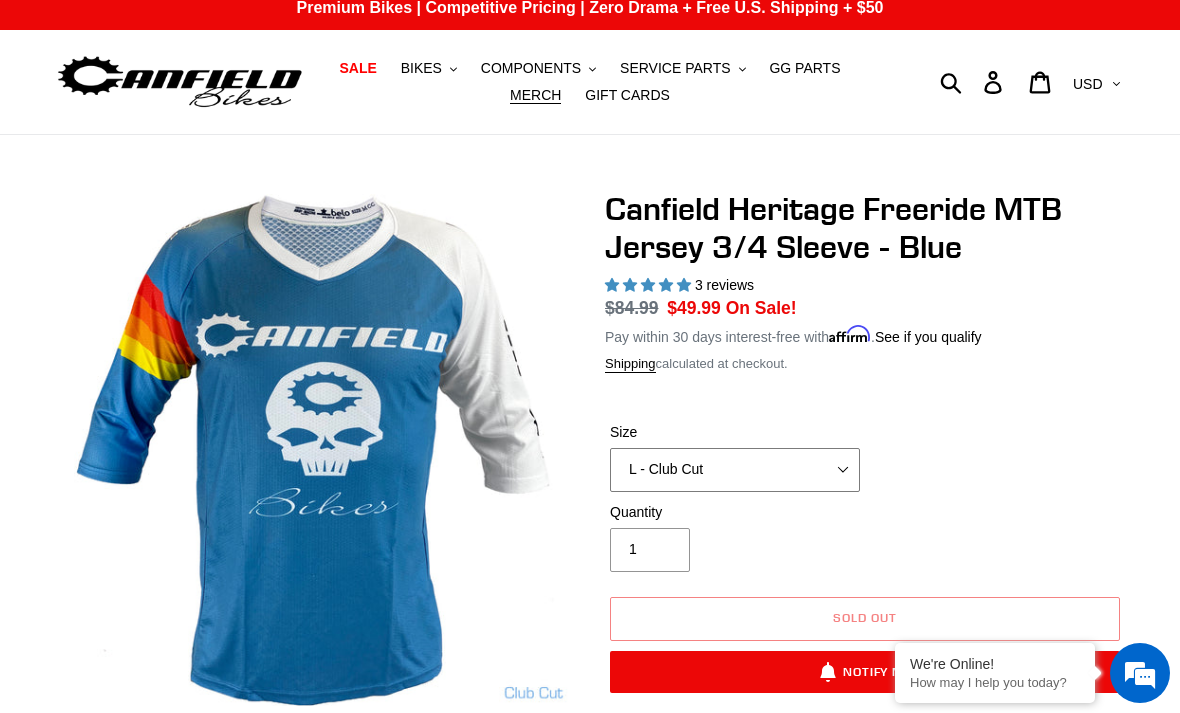 scroll, scrollTop: 0, scrollLeft: 0, axis: both 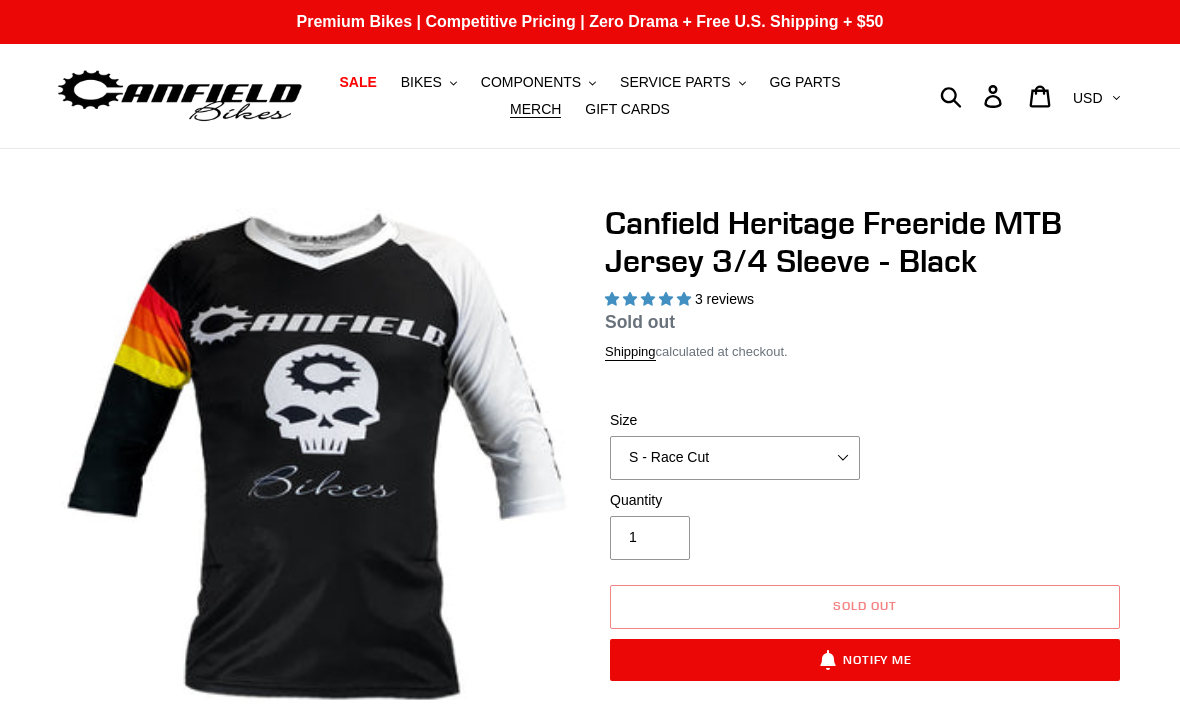 select on "highest-rating" 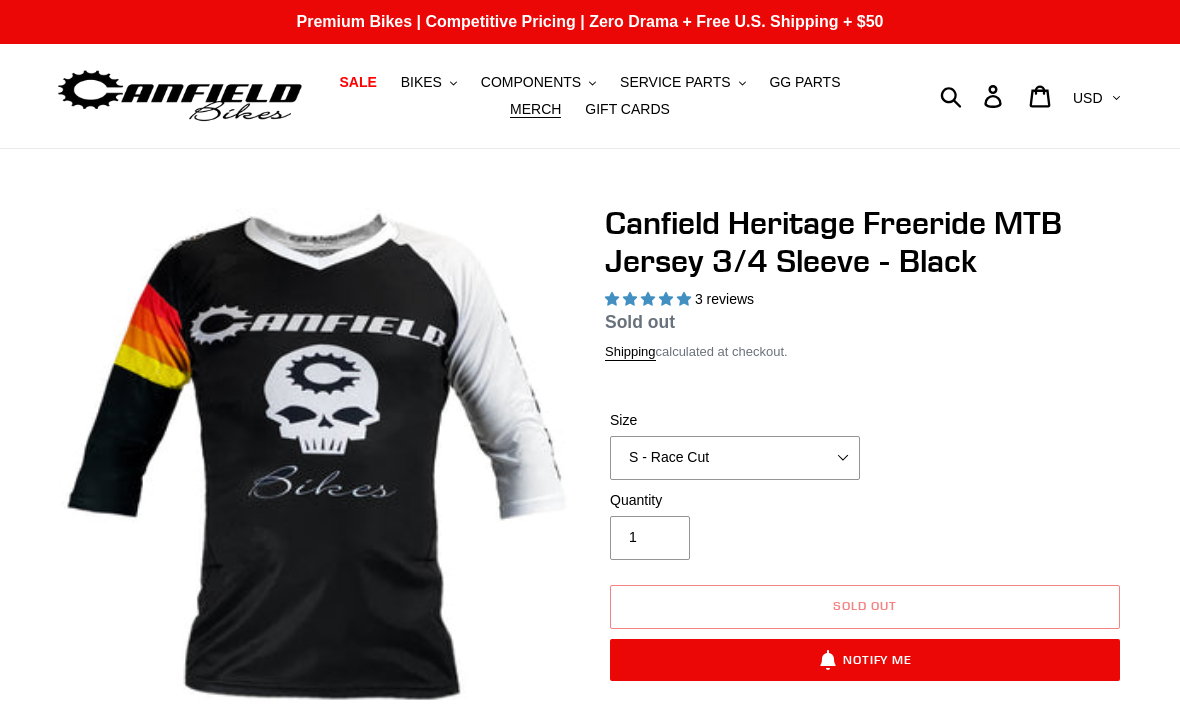 scroll, scrollTop: 0, scrollLeft: 0, axis: both 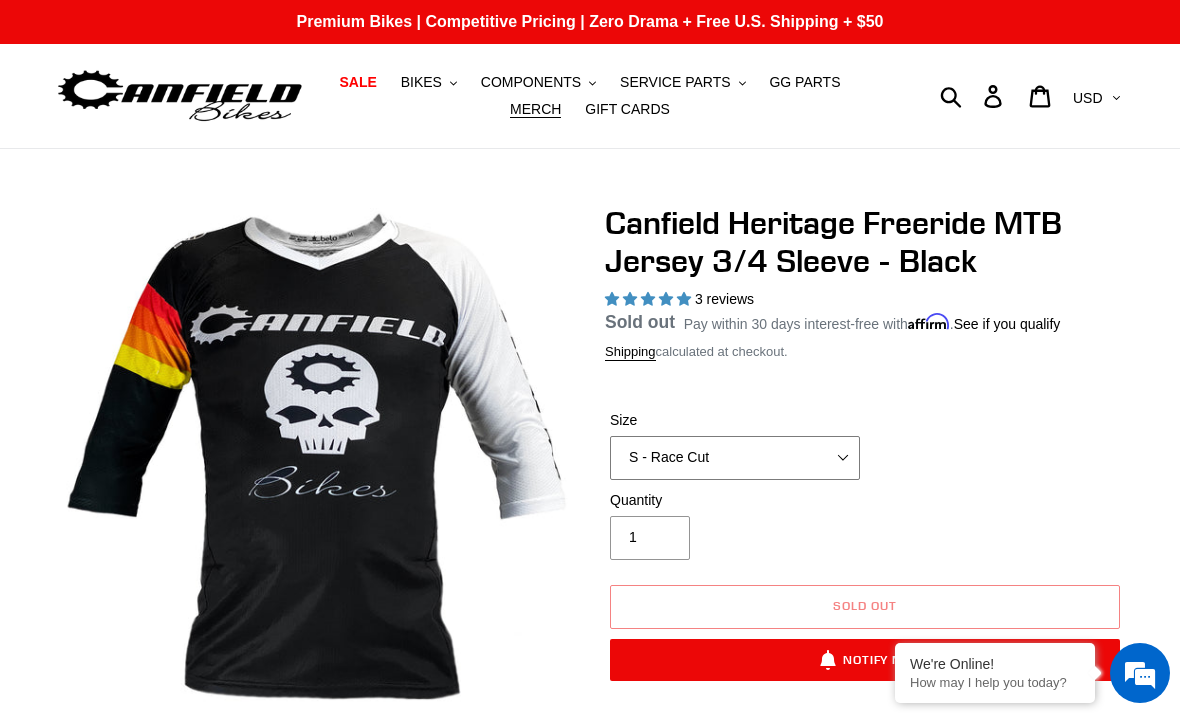 click on "S - Race Cut
M - Race Cut
L - Race Cut
XL - Race Cut
XXL - Race Cut
S - Club Cut
M - Club Cut
L - Club Cut
XL - Club Cut
XXL - Club Cut" at bounding box center [735, 458] 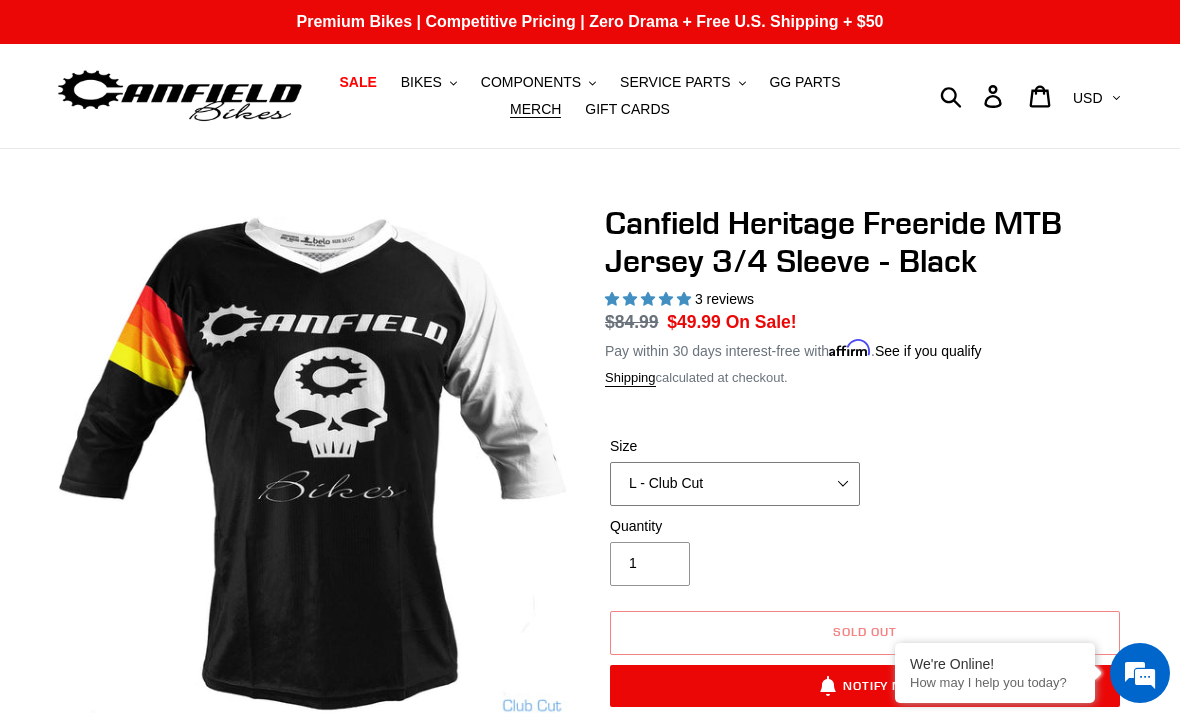 click on "S - Race Cut
M - Race Cut
L - Race Cut
XL - Race Cut
XXL - Race Cut
S - Club Cut
M - Club Cut
L - Club Cut
XL - Club Cut
XXL - Club Cut" at bounding box center (735, 484) 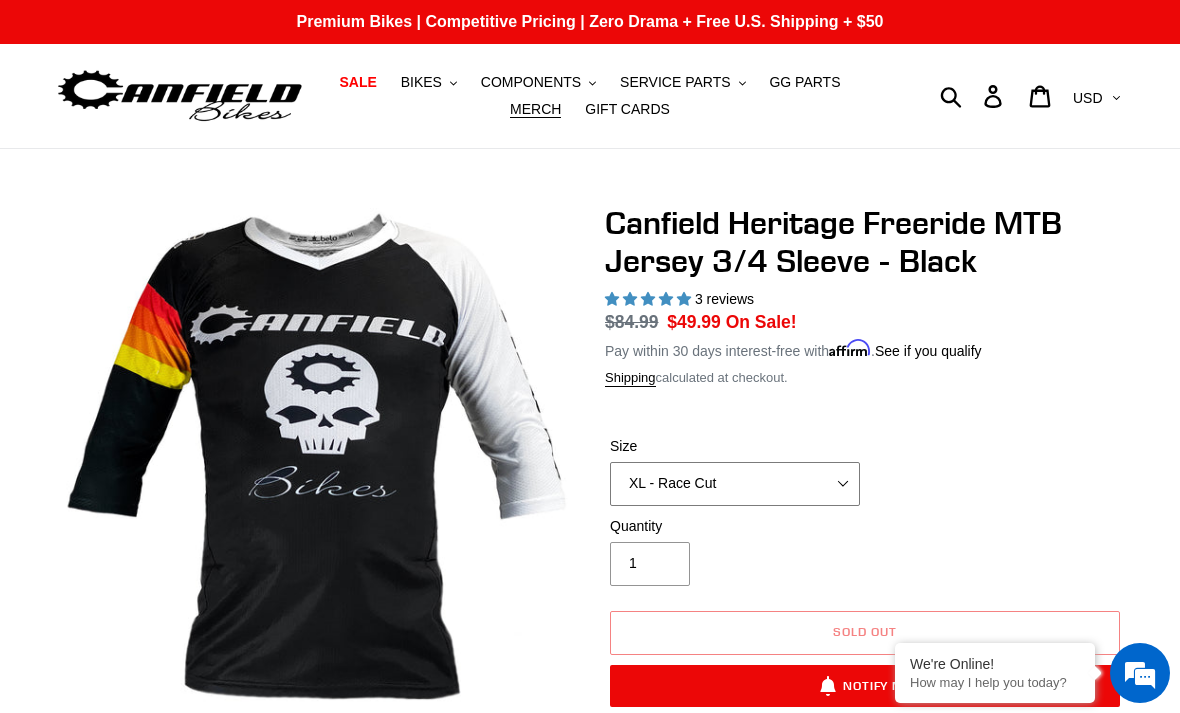 scroll, scrollTop: 0, scrollLeft: 0, axis: both 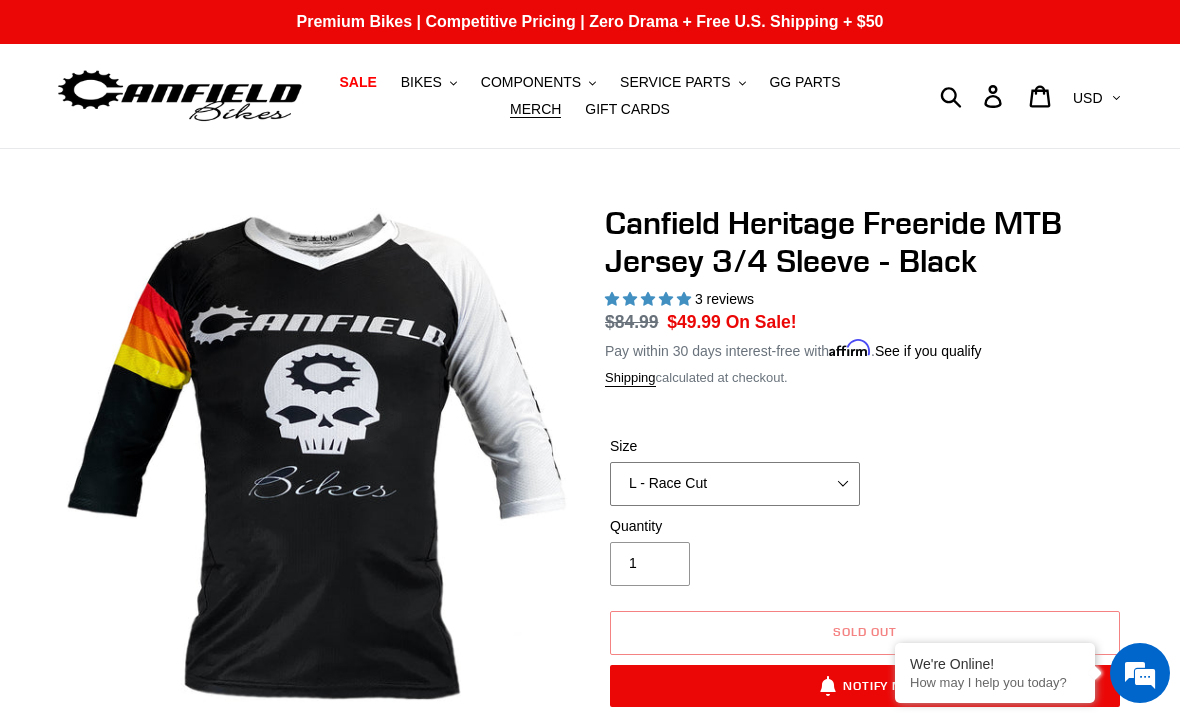 click on "S - Race Cut
M - Race Cut
L - Race Cut
XL - Race Cut
XXL - Race Cut
S - Club Cut
M - Club Cut
L - Club Cut
XL - Club Cut
XXL - Club Cut" at bounding box center [735, 484] 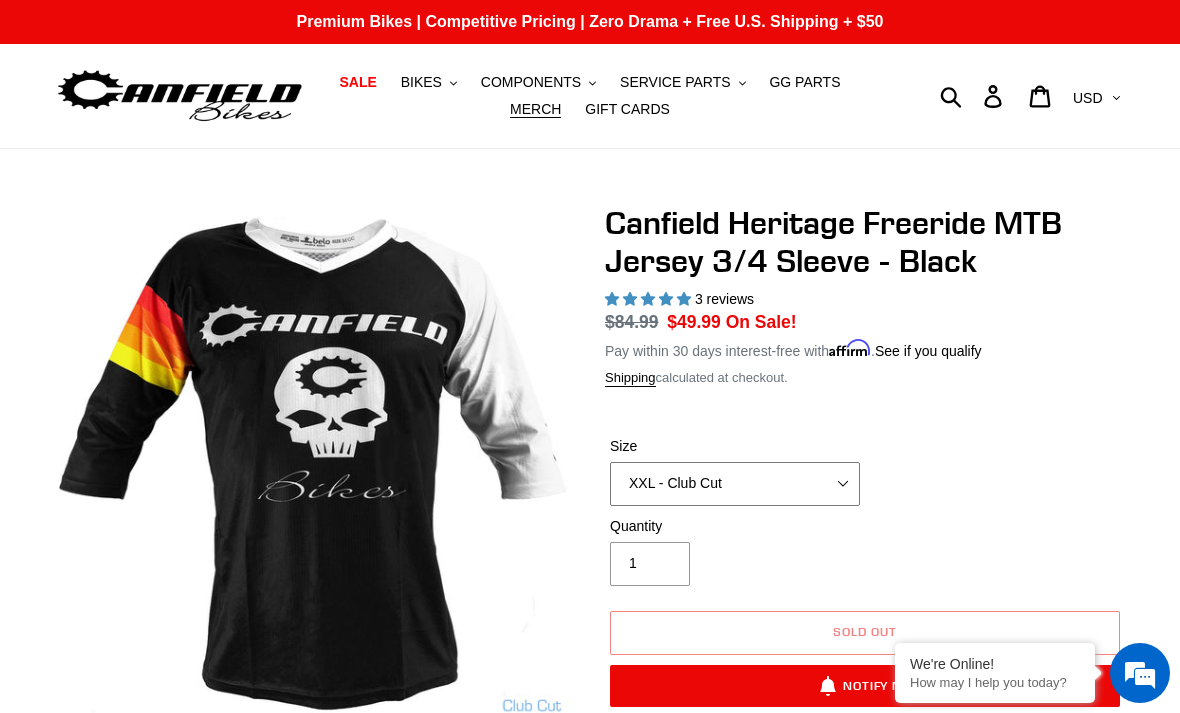 click on "S - Race Cut
M - Race Cut
L - Race Cut
XL - Race Cut
XXL - Race Cut
S - Club Cut
M - Club Cut
L - Club Cut
XL - Club Cut
XXL - Club Cut" at bounding box center (735, 484) 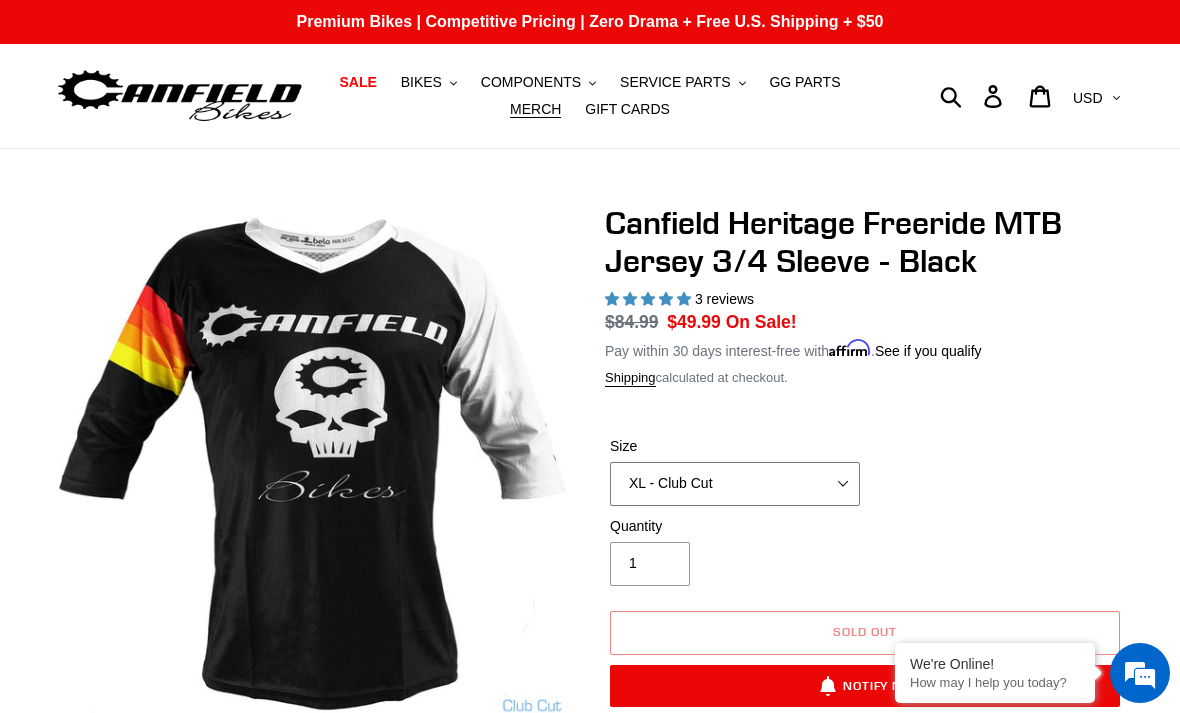 click on "S - Race Cut
M - Race Cut
L - Race Cut
XL - Race Cut
XXL - Race Cut
S - Club Cut
M - Club Cut
L - Club Cut
XL - Club Cut
XXL - Club Cut" at bounding box center [735, 484] 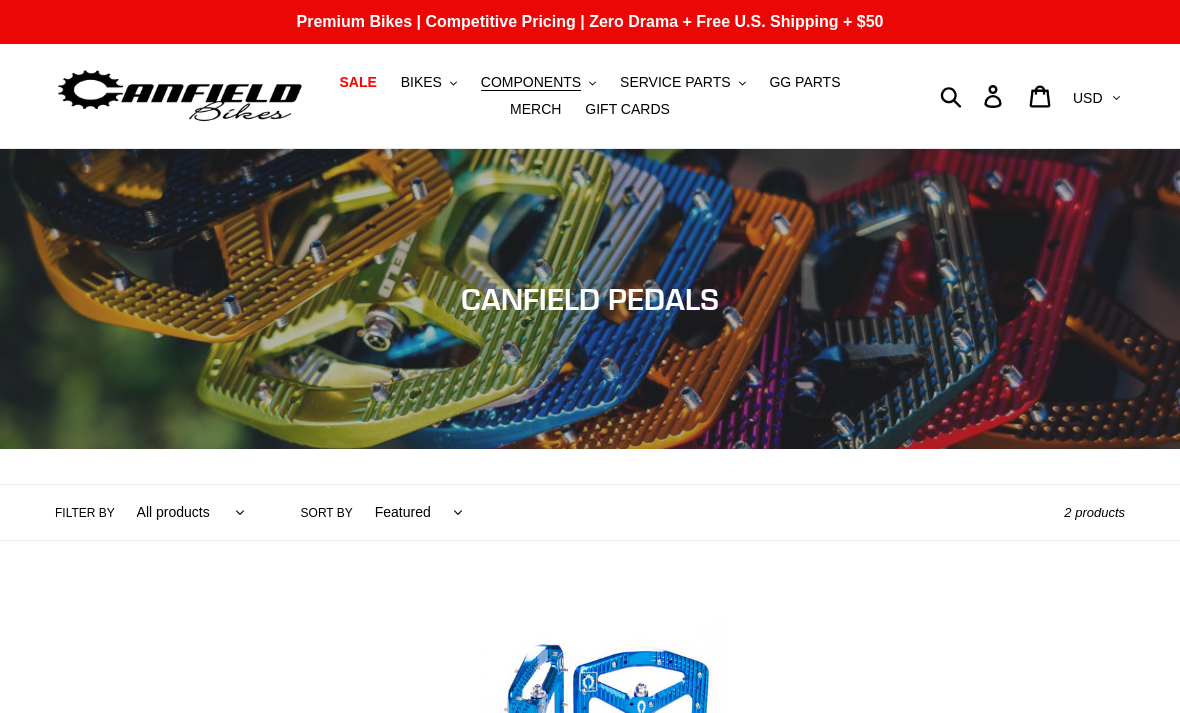 scroll, scrollTop: 0, scrollLeft: 0, axis: both 